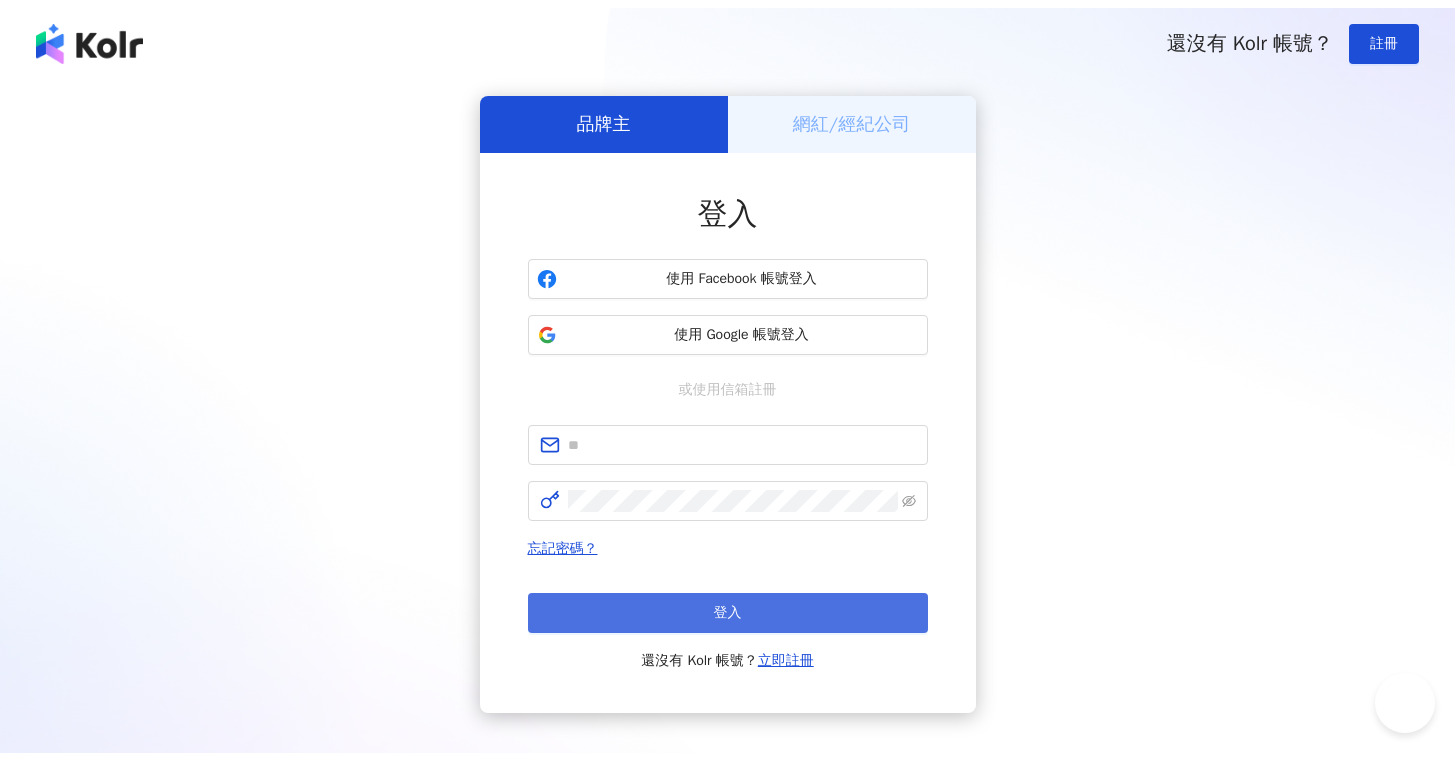 scroll, scrollTop: 0, scrollLeft: 0, axis: both 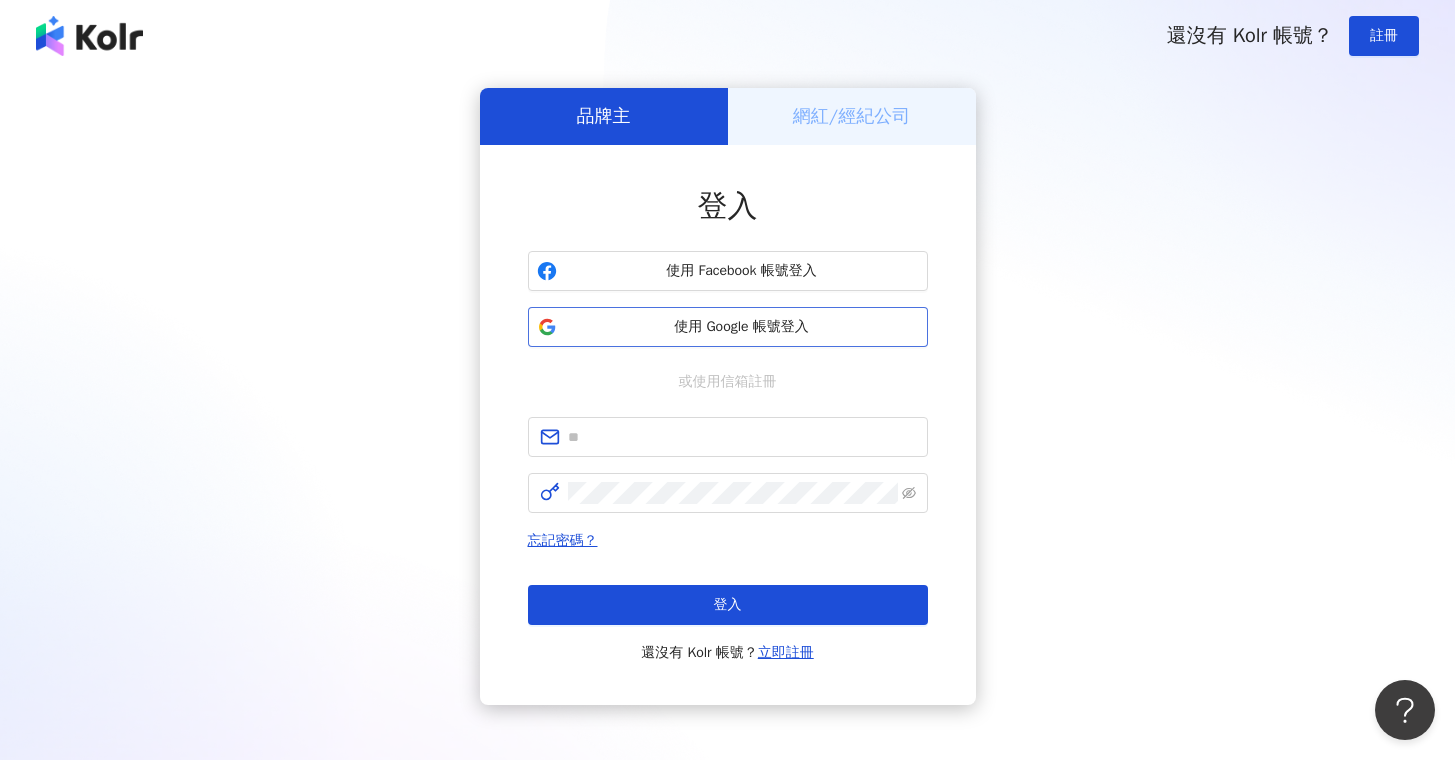 click on "使用 Google 帳號登入" at bounding box center (742, 327) 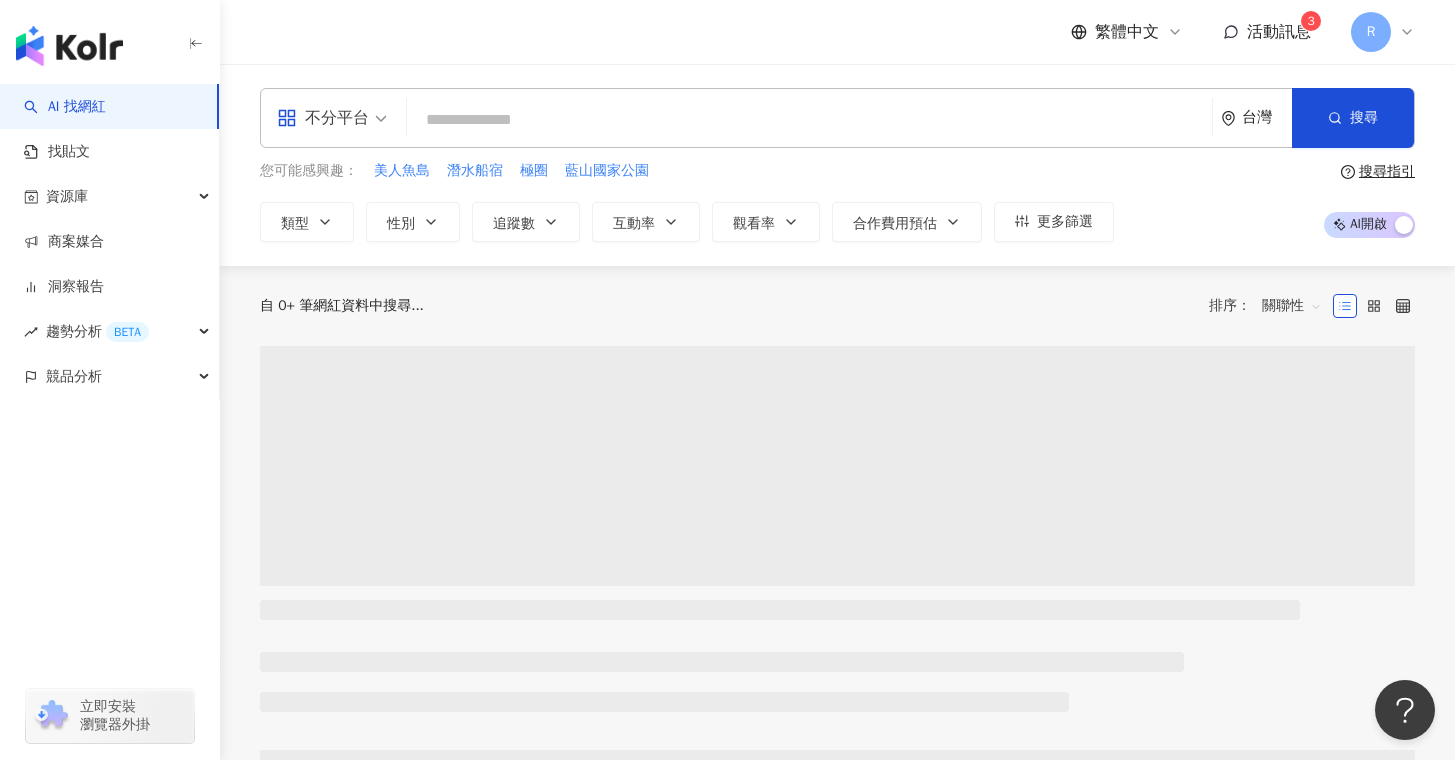 click at bounding box center [809, 120] 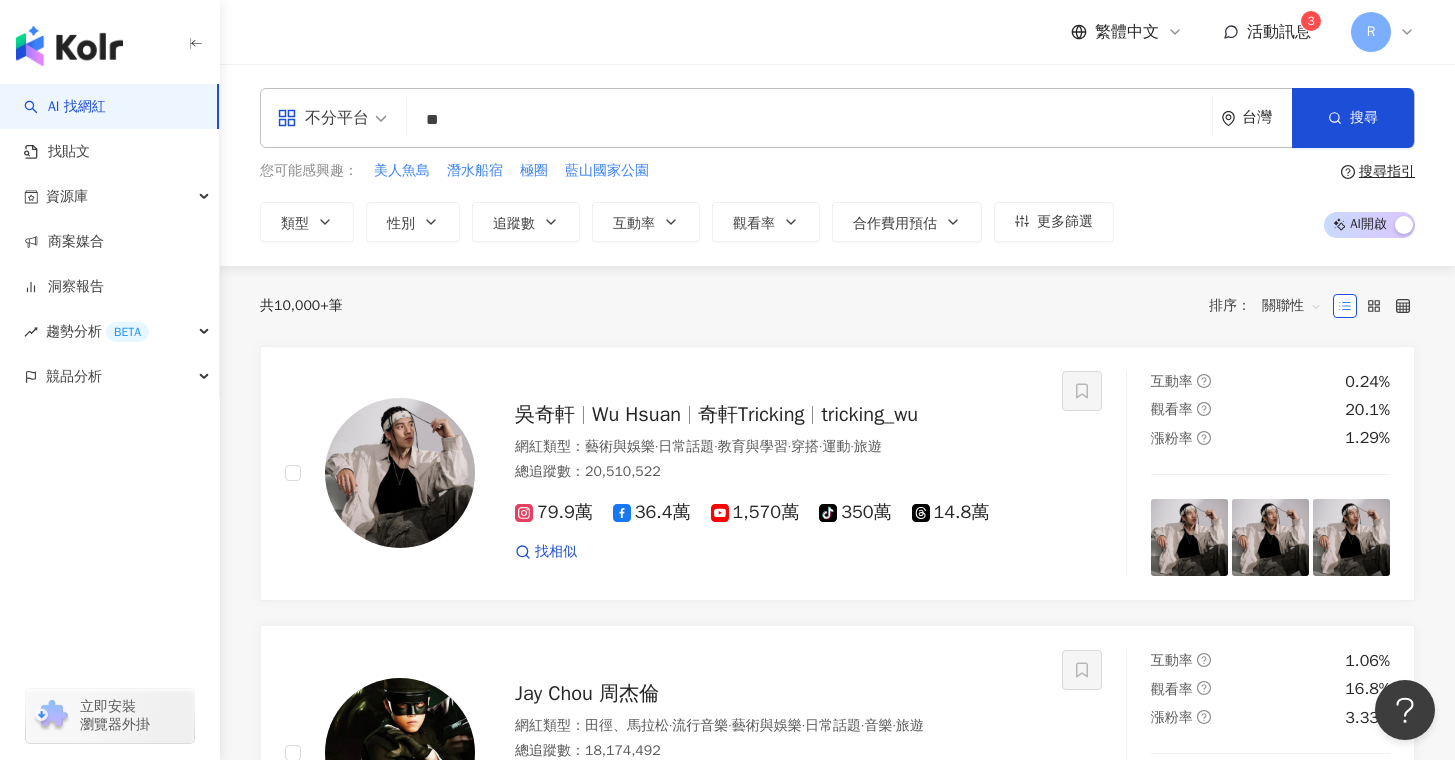 type on "*" 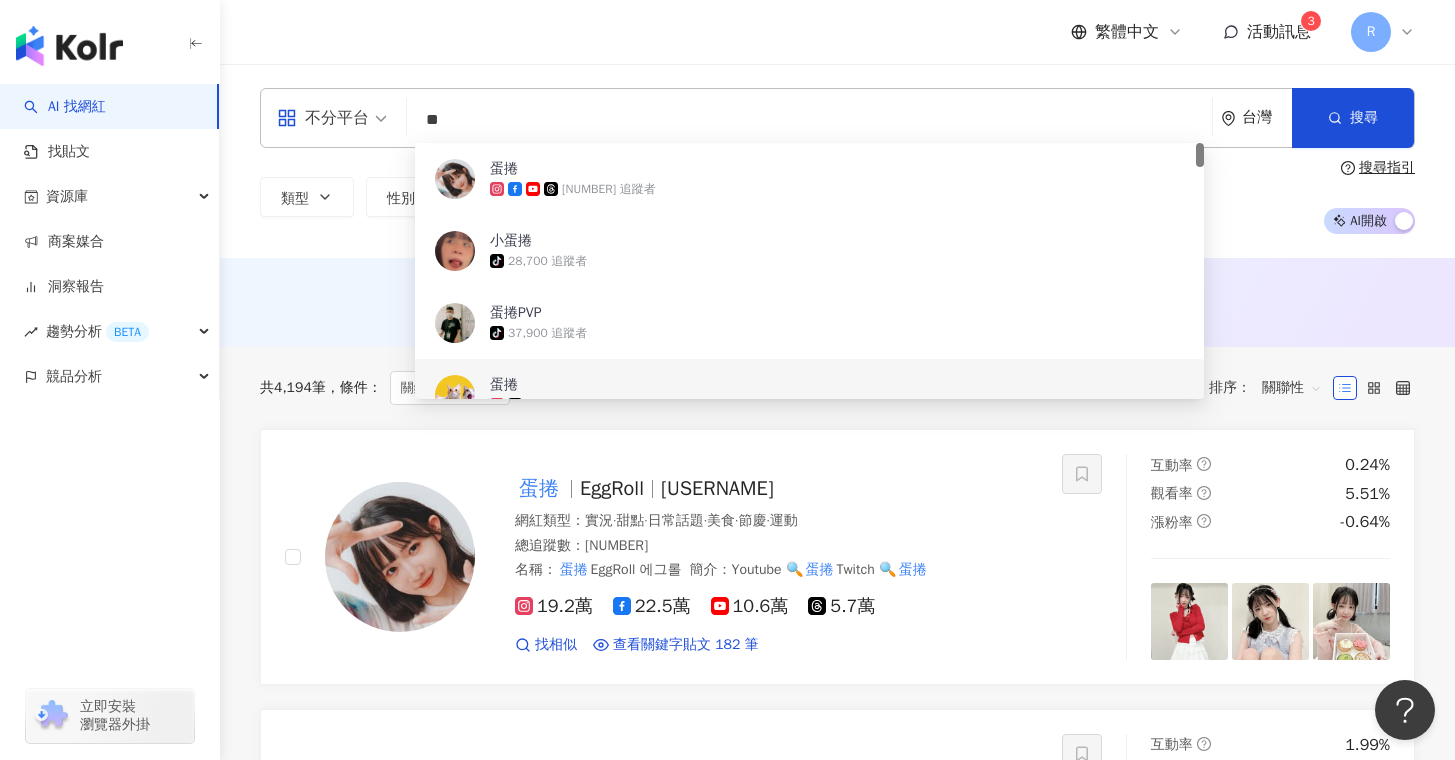 click on "類型 性別 追蹤數 互動率 觀看率 合作費用預估  更多篩選 搜尋指引 AI  開啟 AI  關閉" at bounding box center (837, 197) 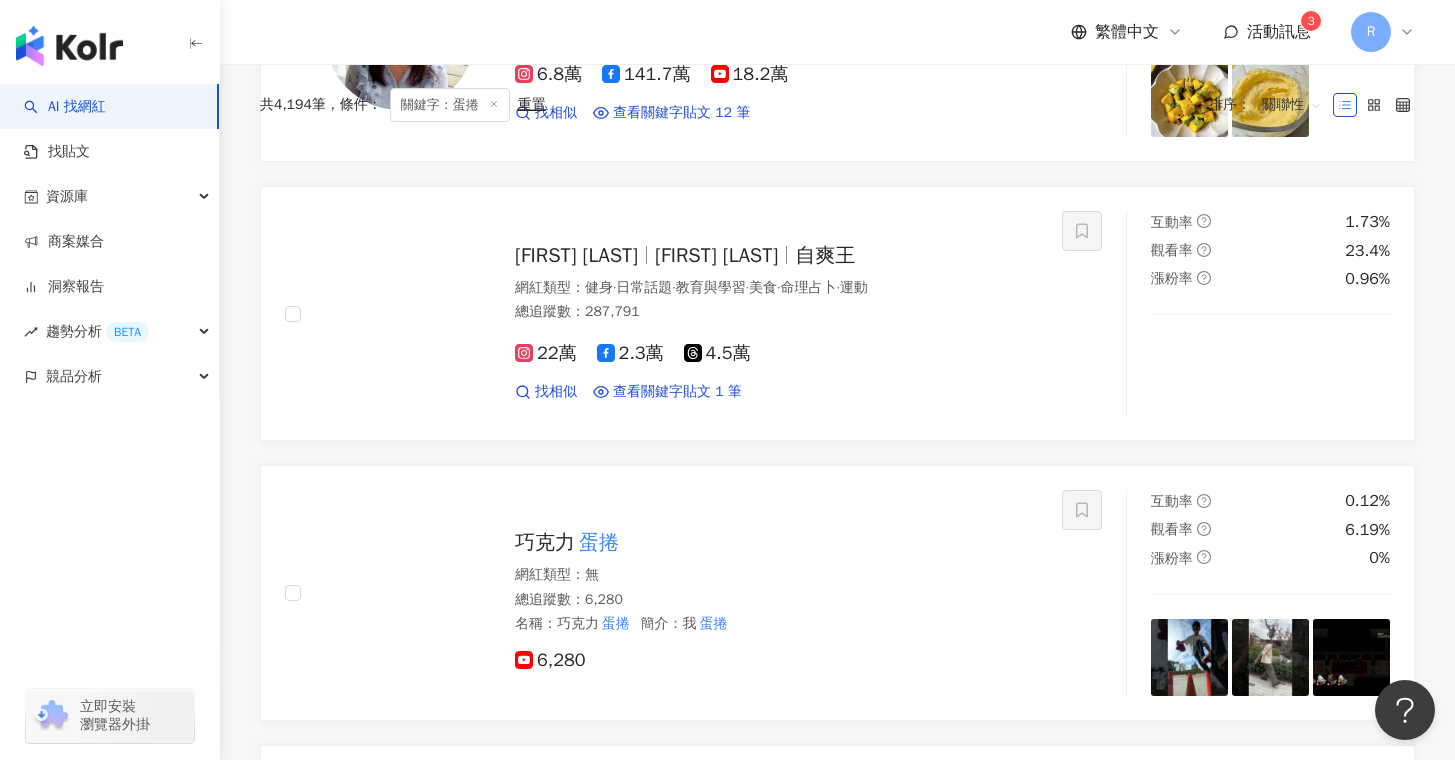 scroll, scrollTop: 0, scrollLeft: 0, axis: both 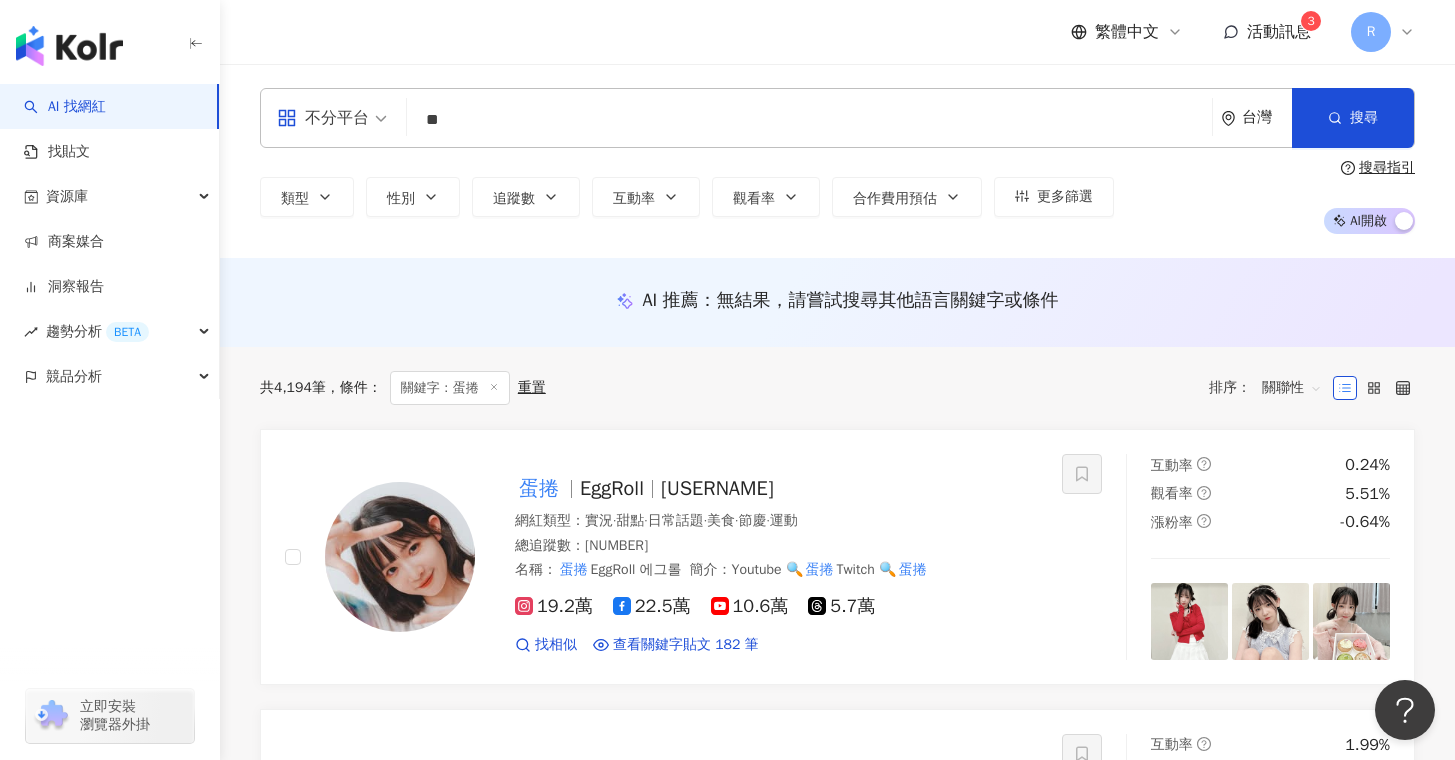click on "**" at bounding box center [809, 120] 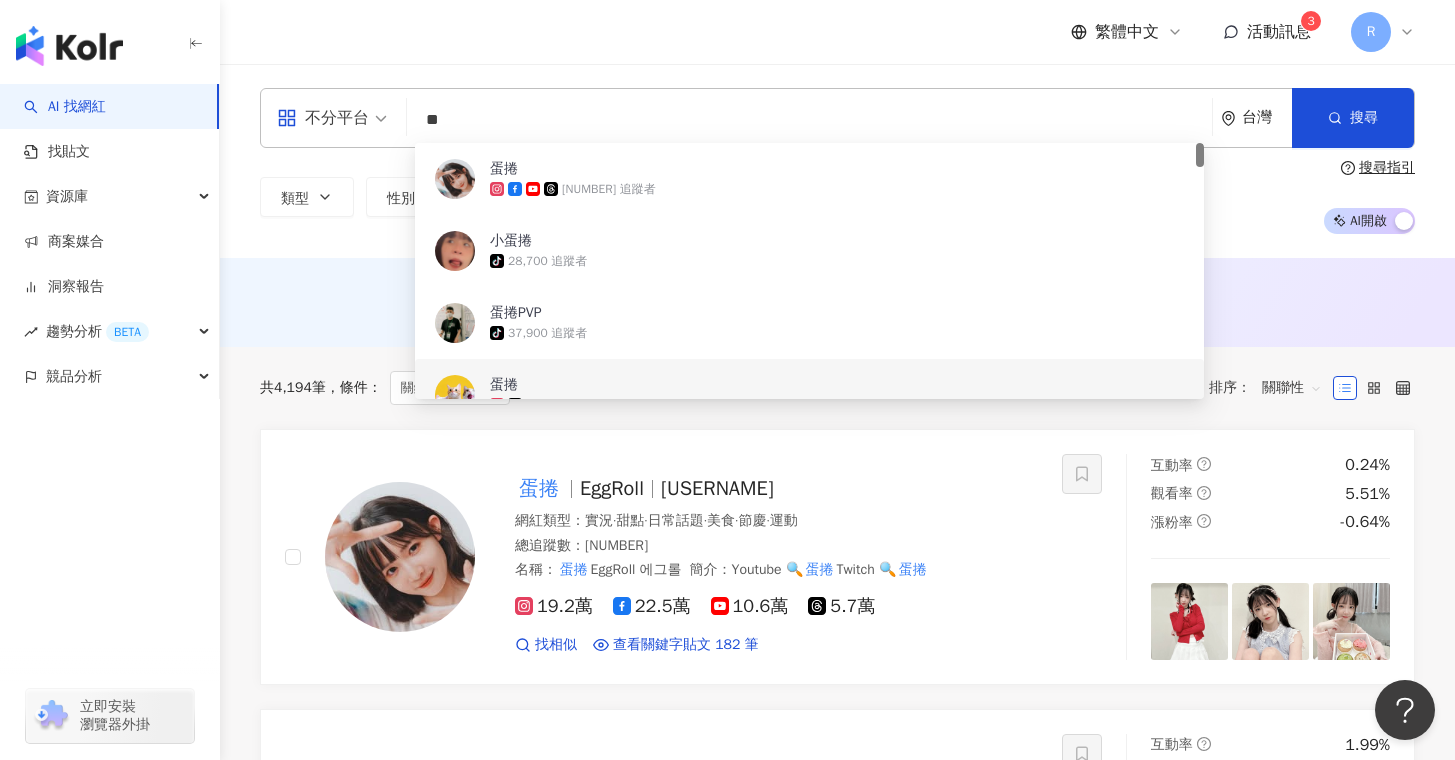 click on "**" at bounding box center (809, 120) 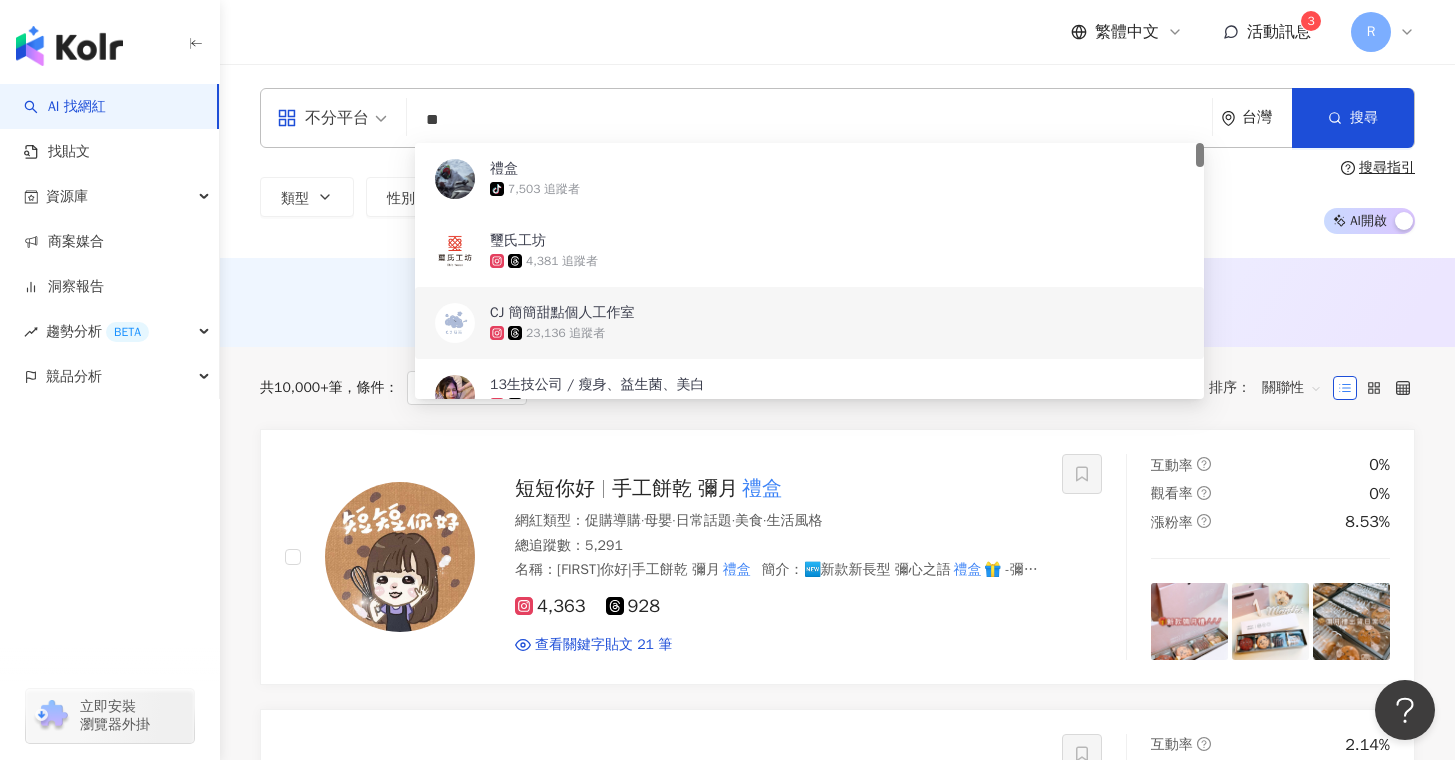 type on "**" 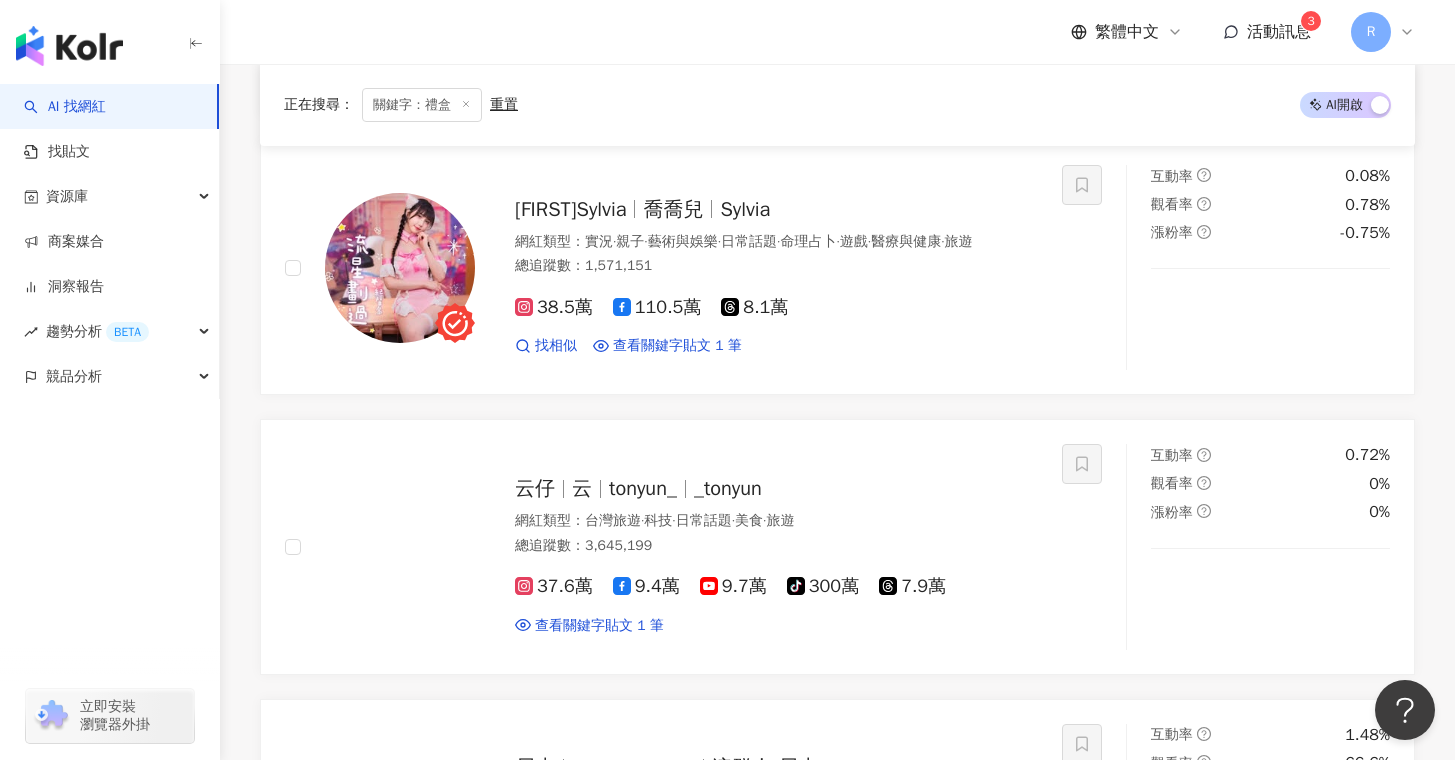 scroll, scrollTop: 0, scrollLeft: 0, axis: both 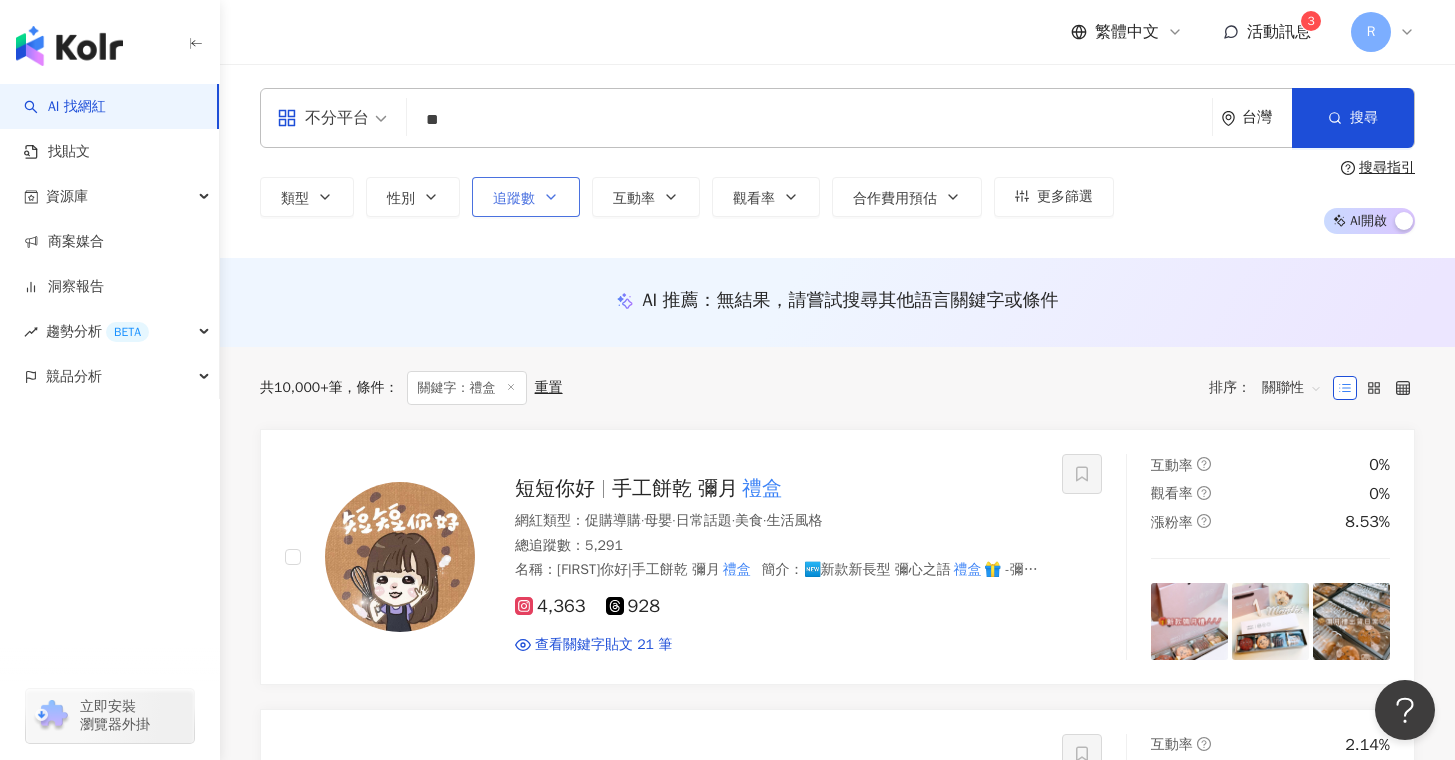 click 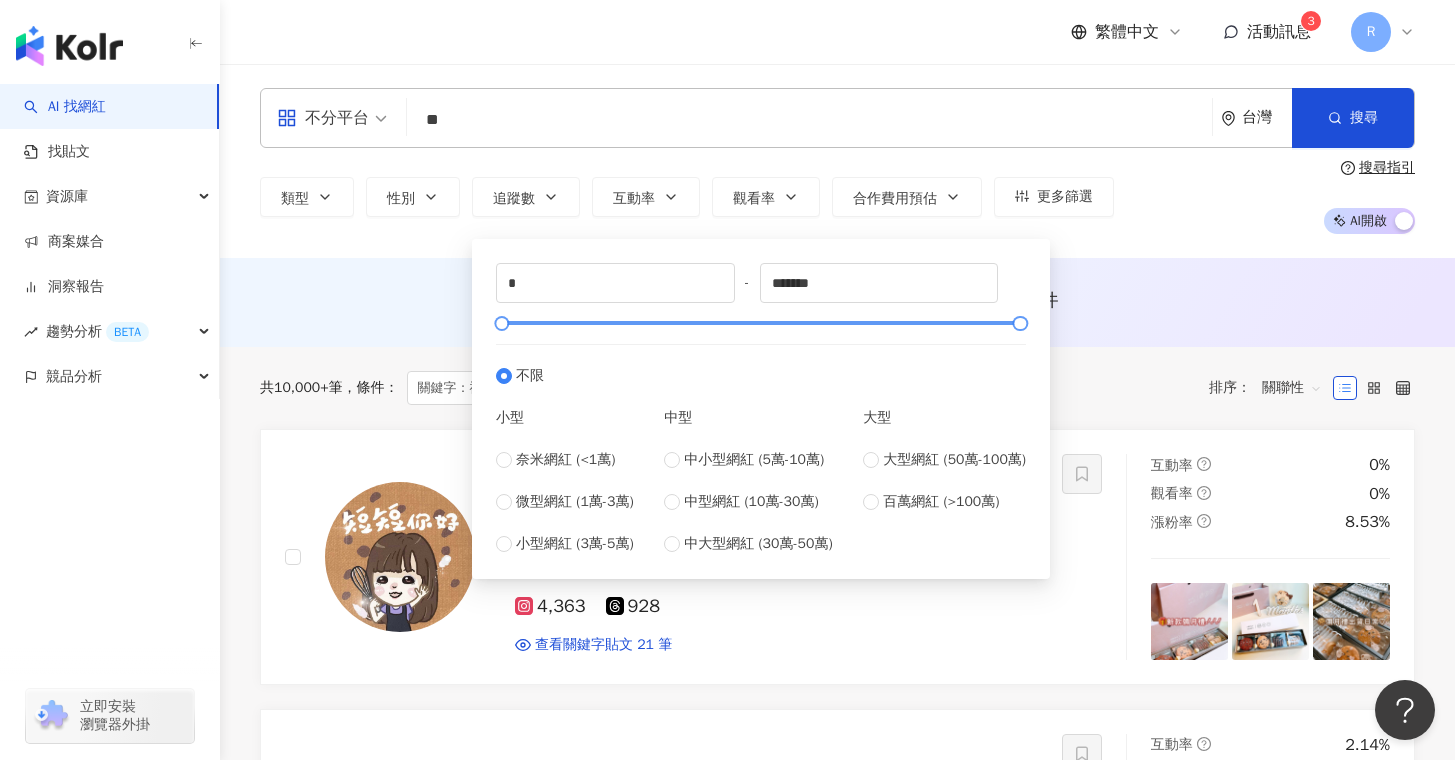 type on "******" 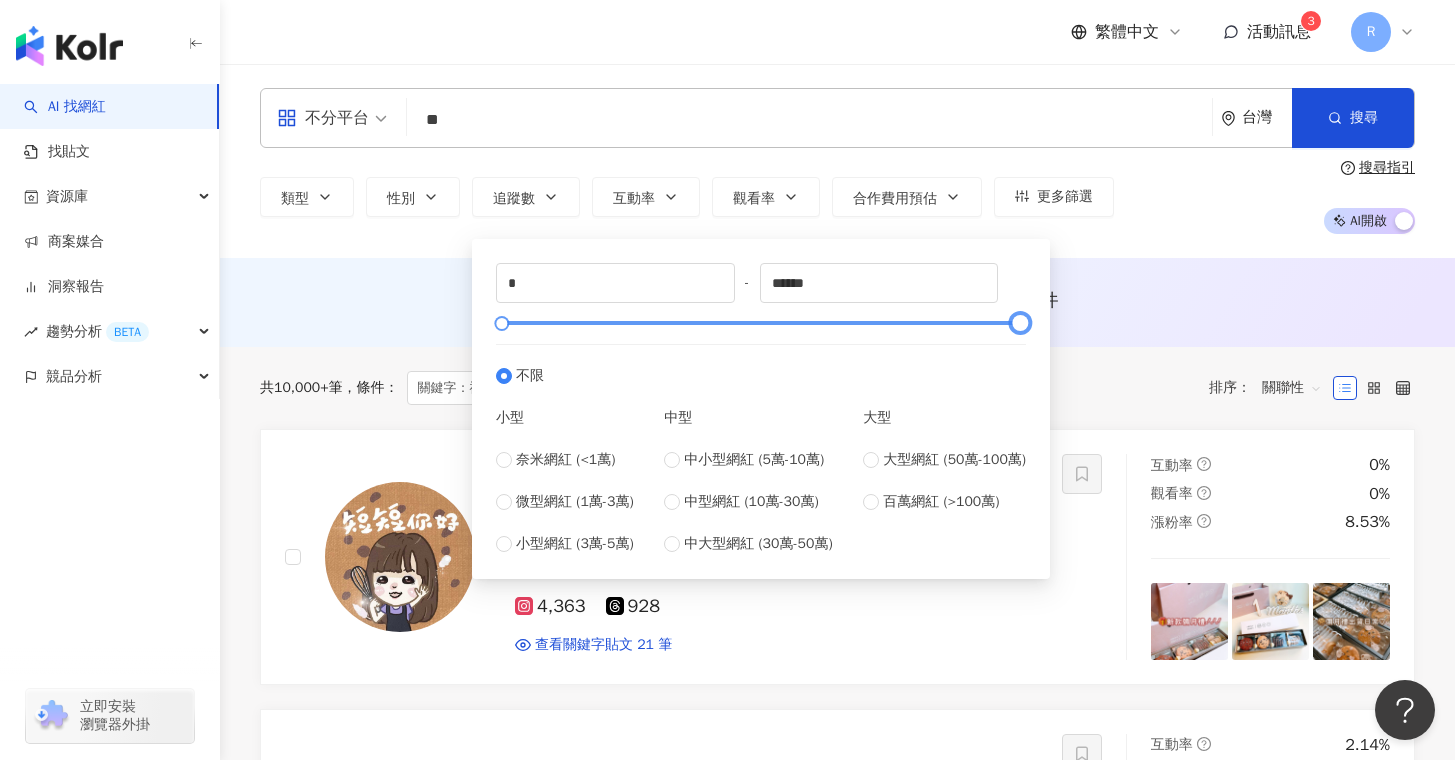click at bounding box center (761, 323) 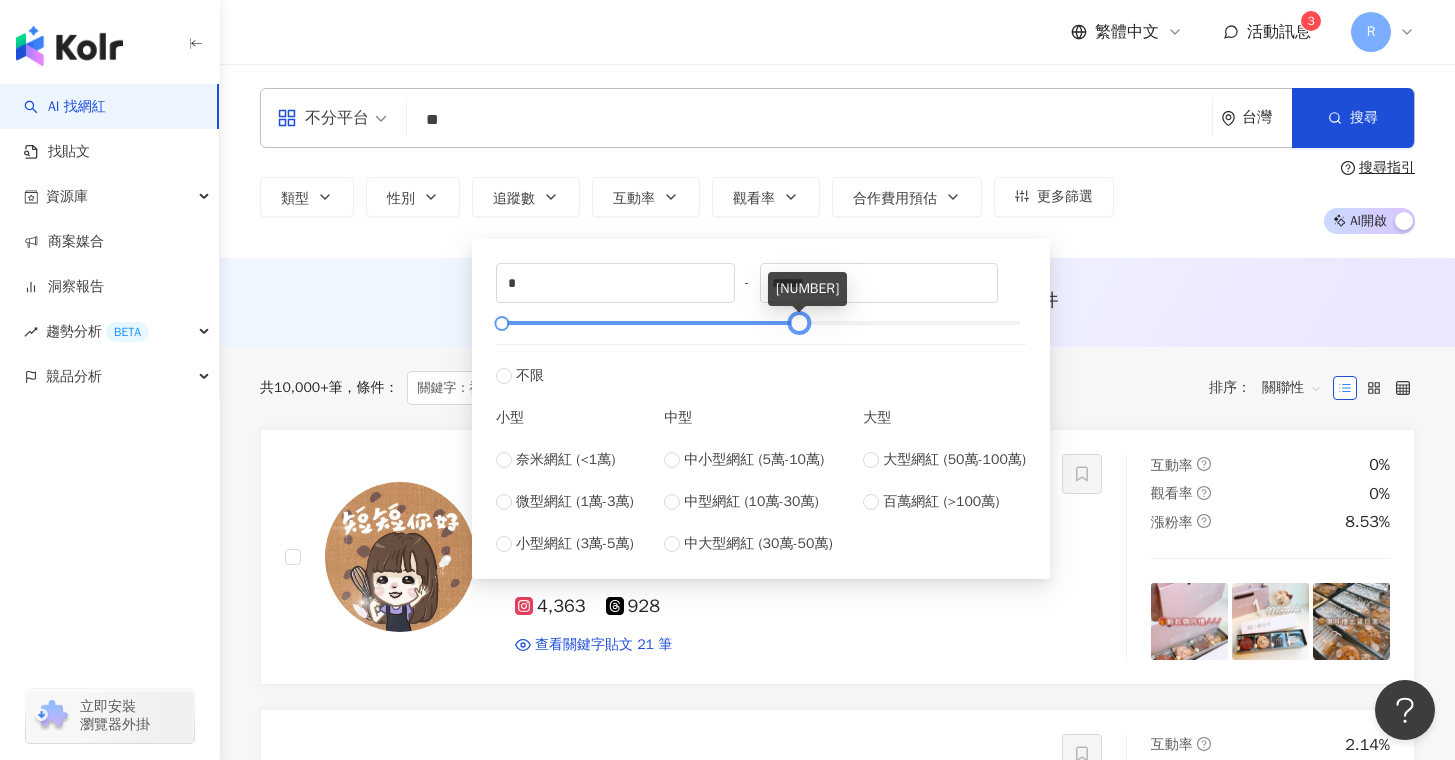 click at bounding box center (798, 323) 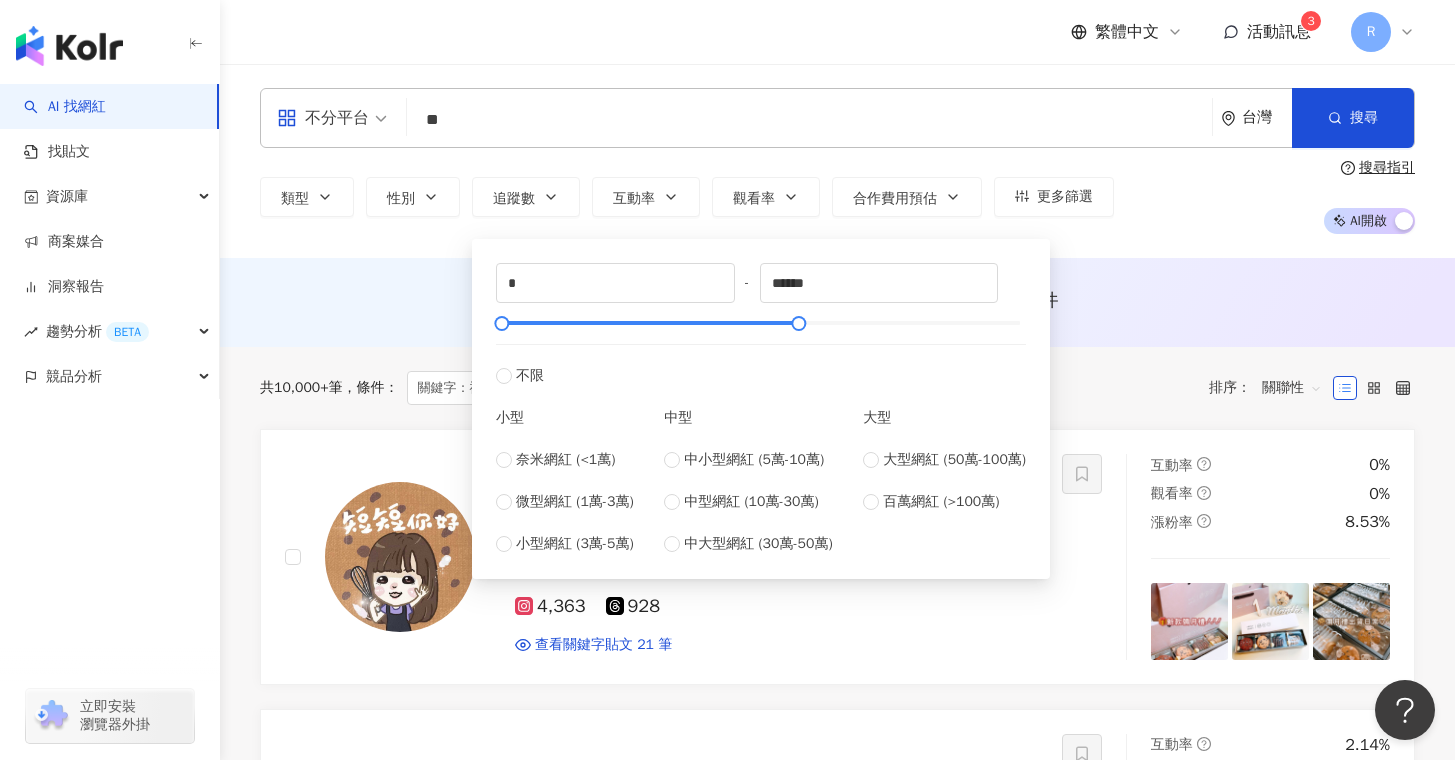 click on "中小型網紅 (5萬-10萬) 中型網紅 (10萬-30萬) 中大型網紅 (30萬-50萬)" at bounding box center (748, 502) 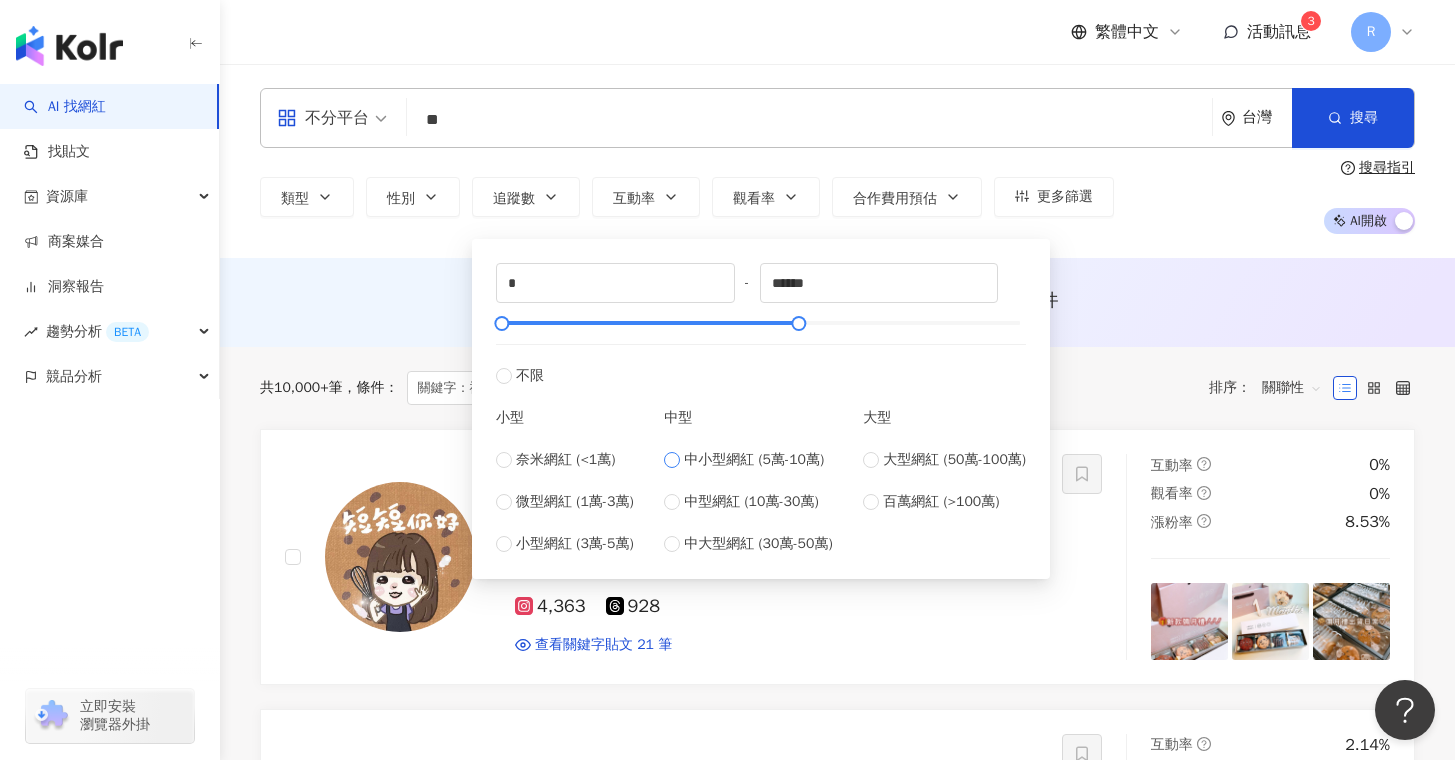 click on "中小型網紅 (5萬-10萬)" at bounding box center [754, 460] 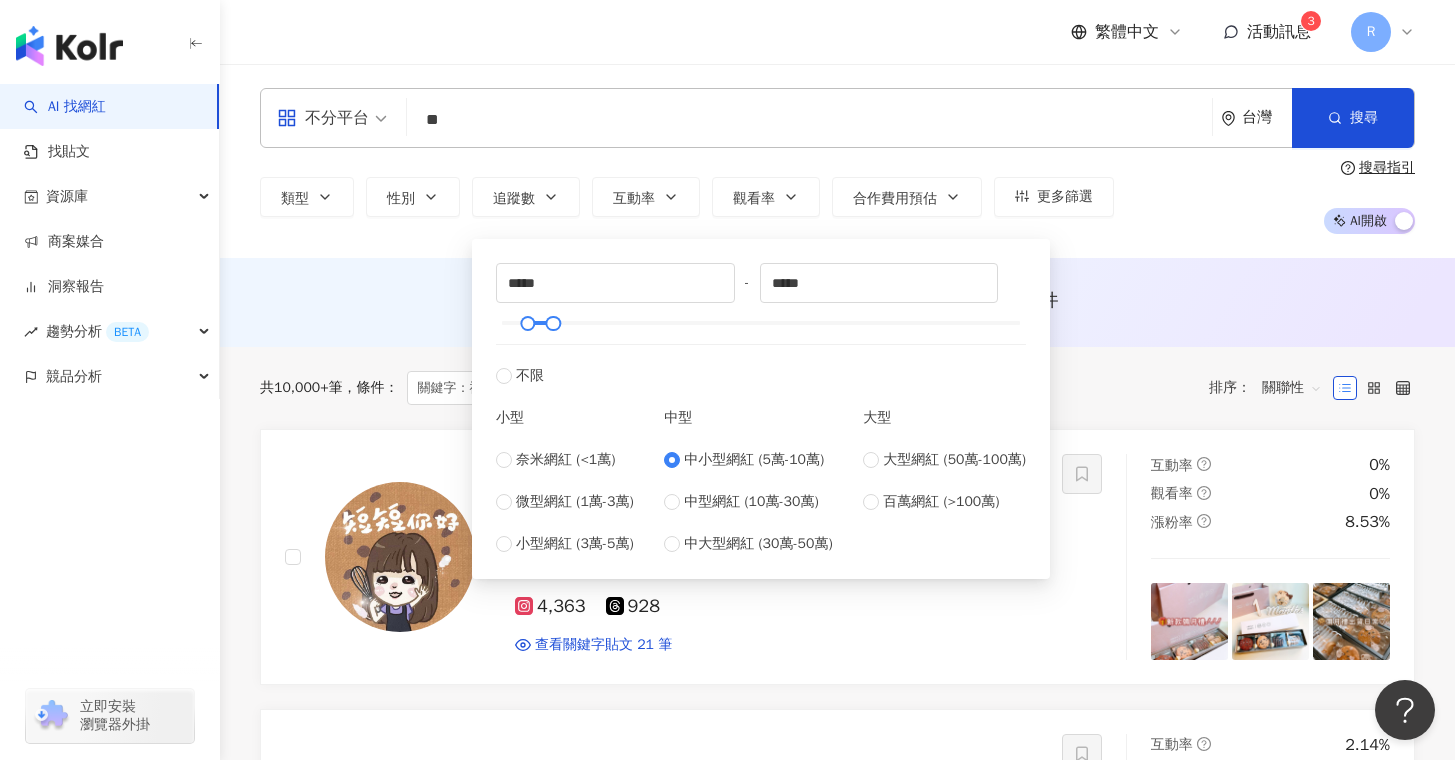 click on "中小型網紅 (5萬-10萬) 中型網紅 (10萬-30萬) 中大型網紅 (30萬-50萬)" at bounding box center (748, 502) 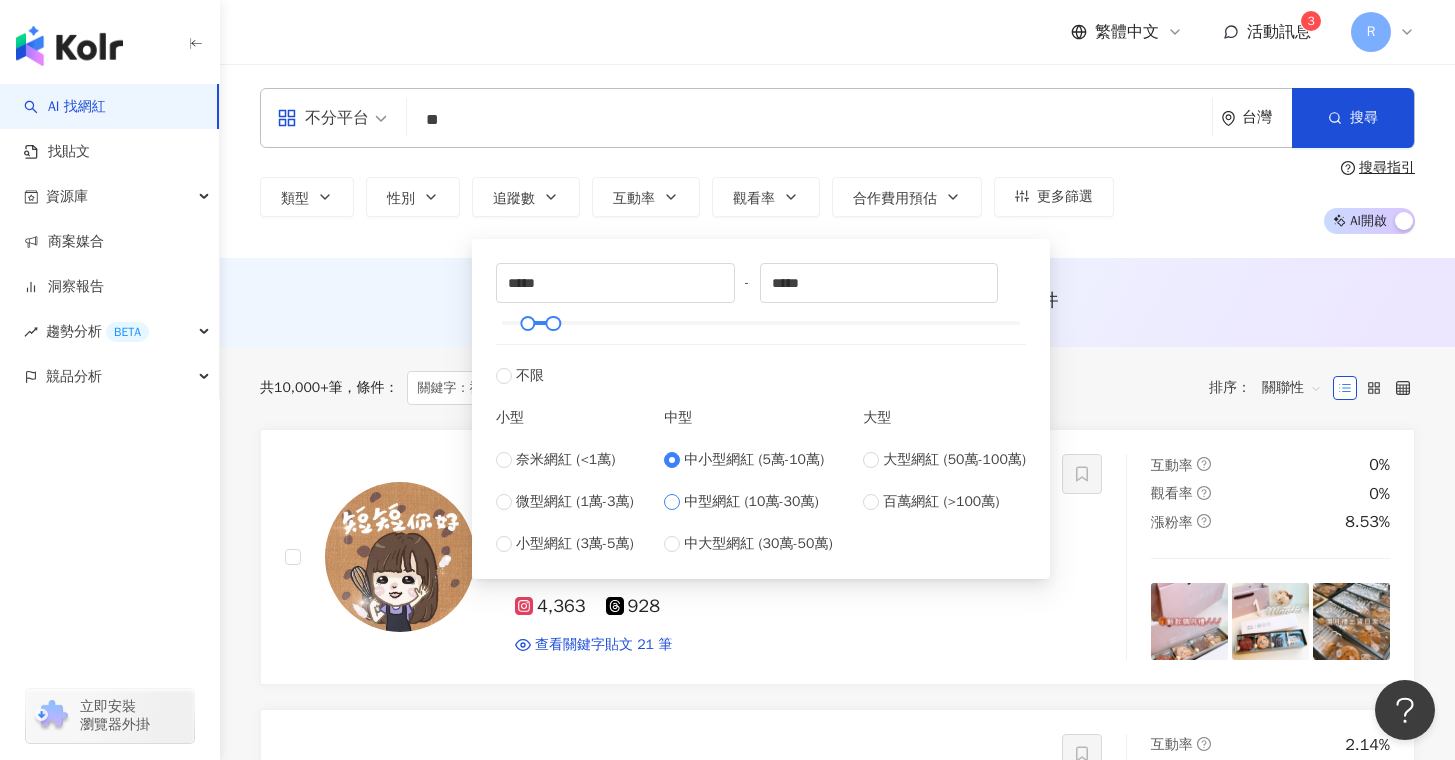 click on "中型網紅 (10萬-30萬)" at bounding box center [751, 502] 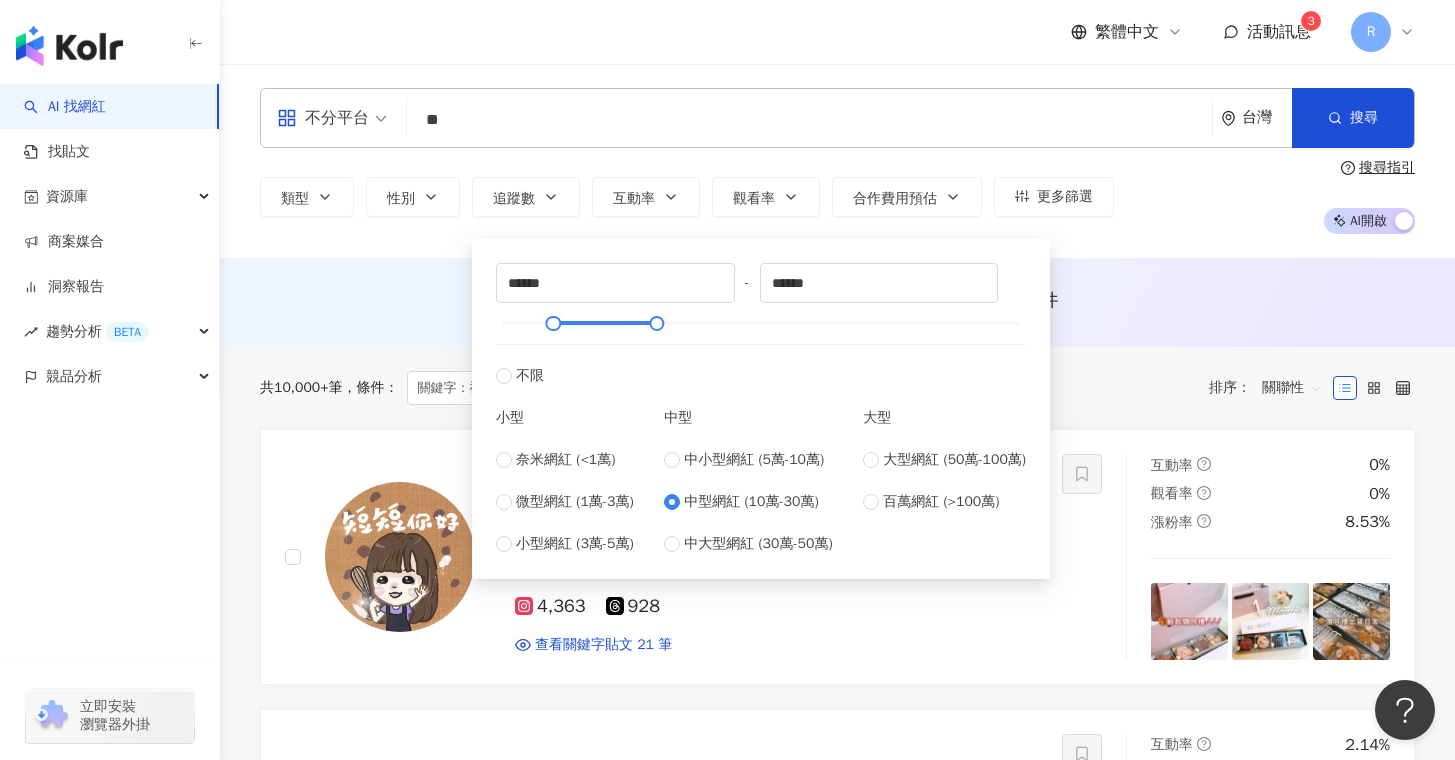 click on "******  -  ****** 不限 小型 奈米網紅 (<1萬) 微型網紅 (1萬-3萬) 小型網紅 (3萬-5萬) 中型 中小型網紅 (5萬-10萬) 中型網紅 (10萬-30萬) 中大型網紅 (30萬-50萬) 大型 大型網紅 (50萬-100萬) 百萬網紅 (>100萬)" at bounding box center [761, 409] 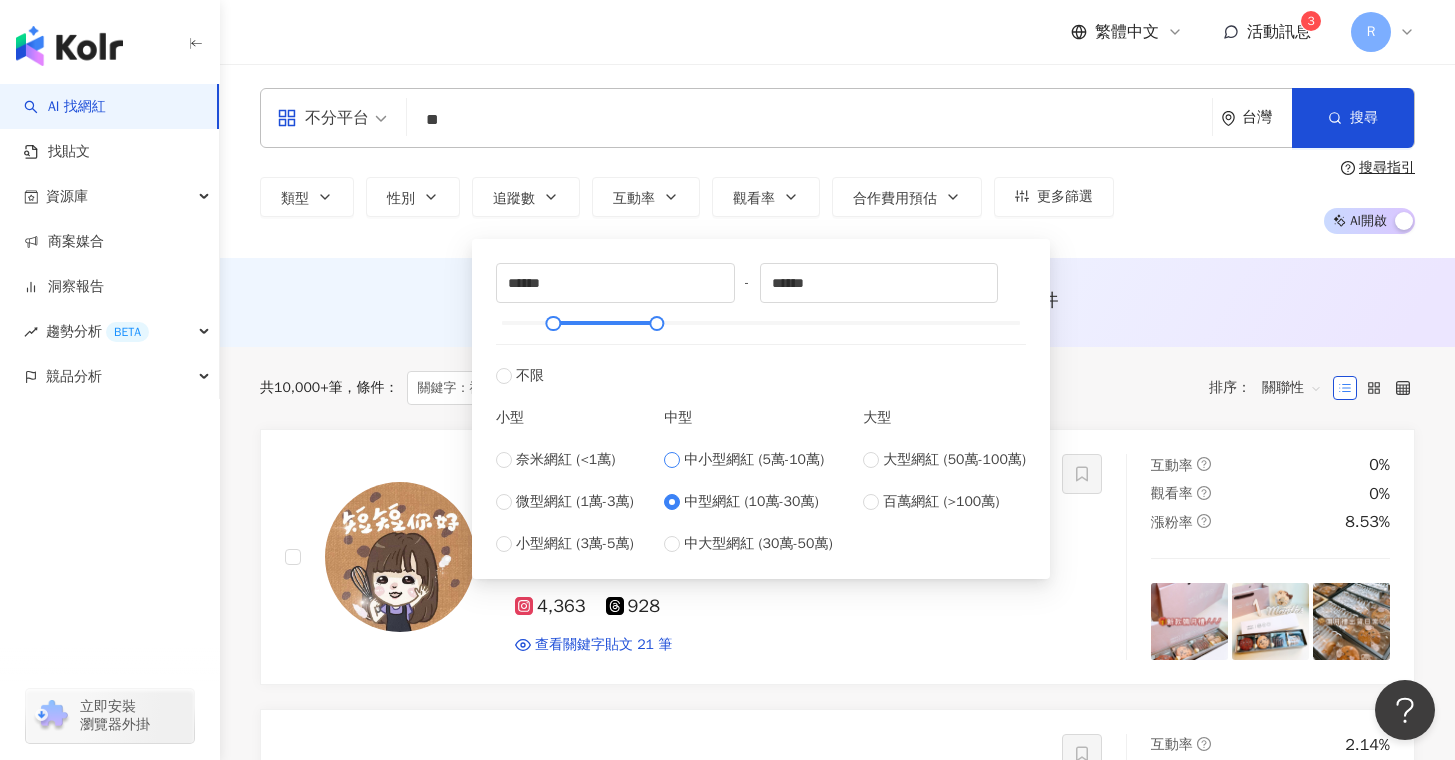 click on "中小型網紅 (5萬-10萬)" at bounding box center [754, 460] 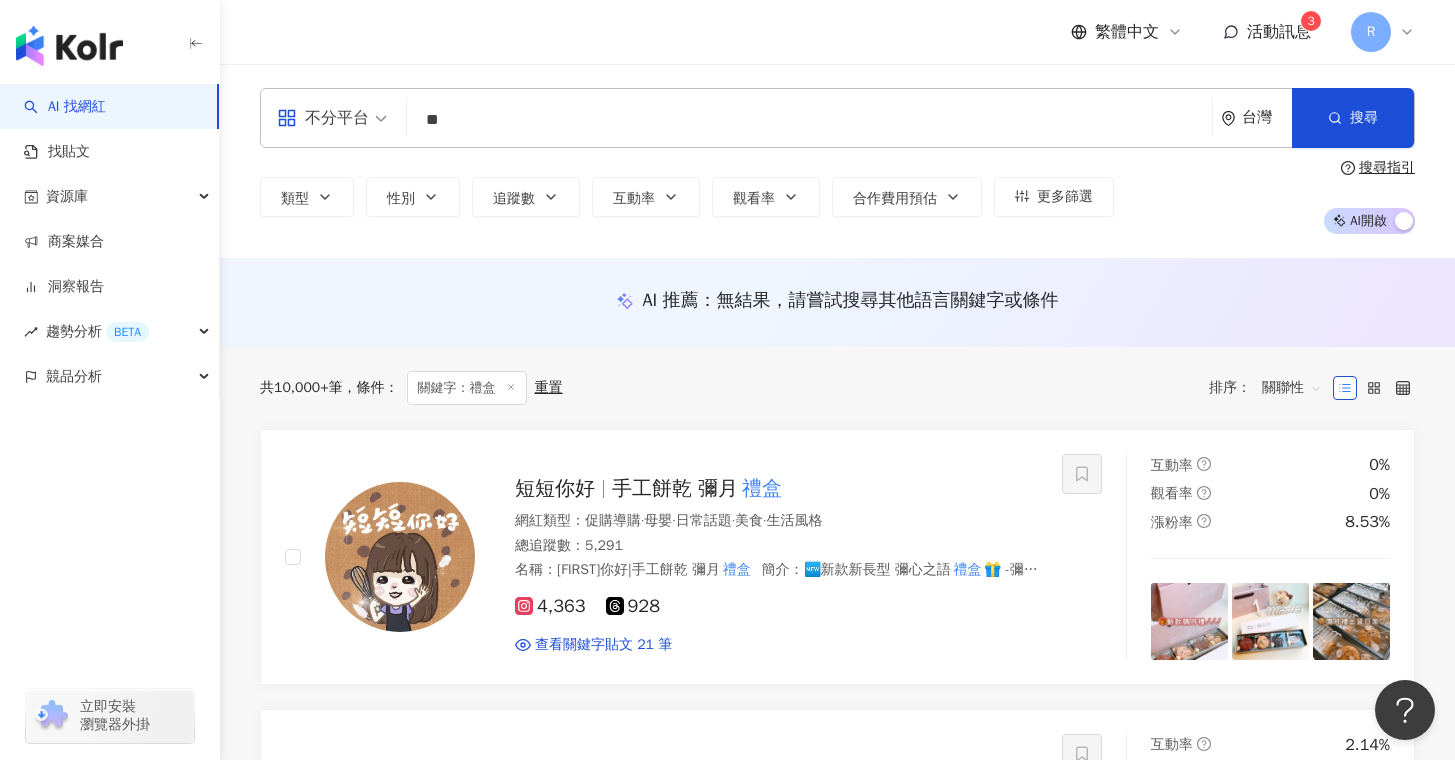 click on "AI 推薦 ： 無結果，請嘗試搜尋其他語言關鍵字或條件" at bounding box center [837, 300] 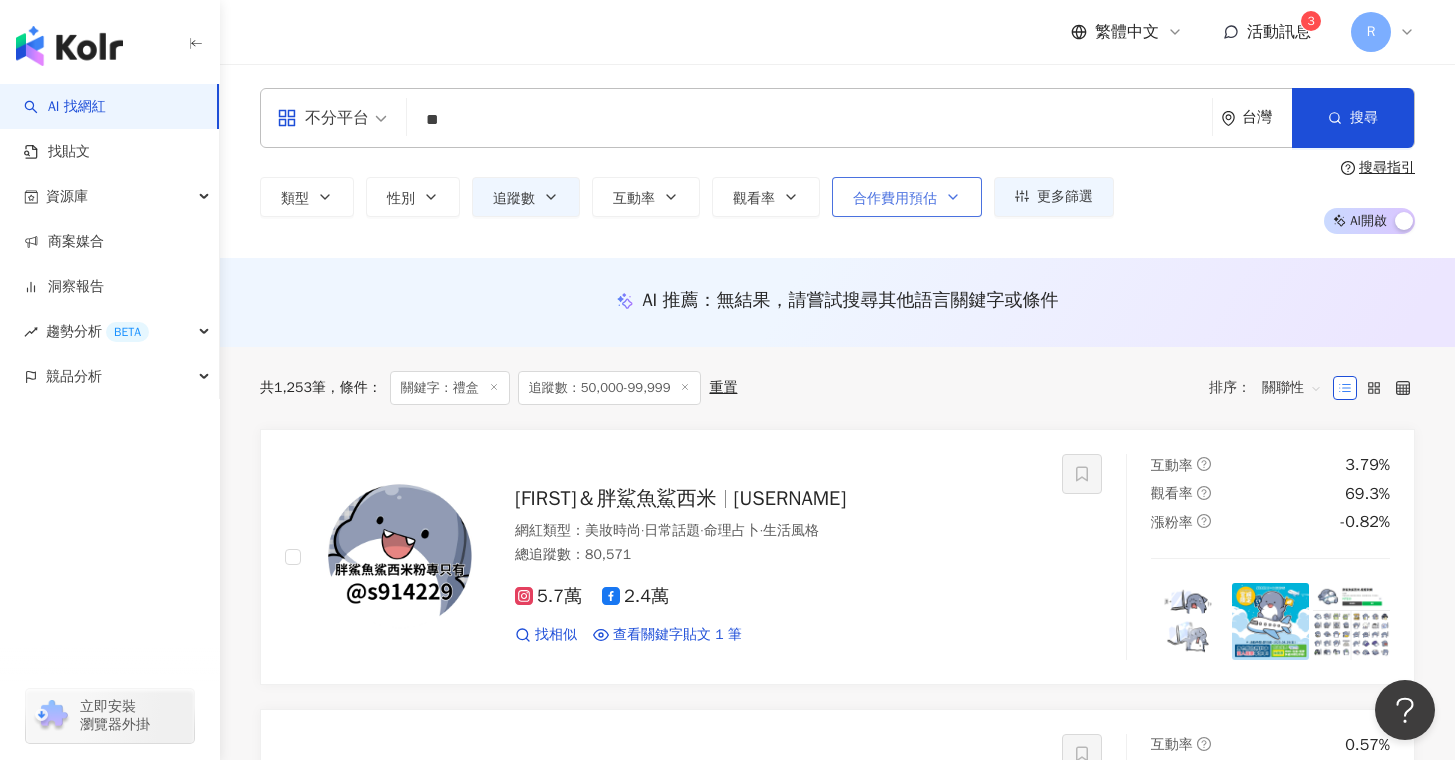 click on "合作費用預估" at bounding box center [895, 199] 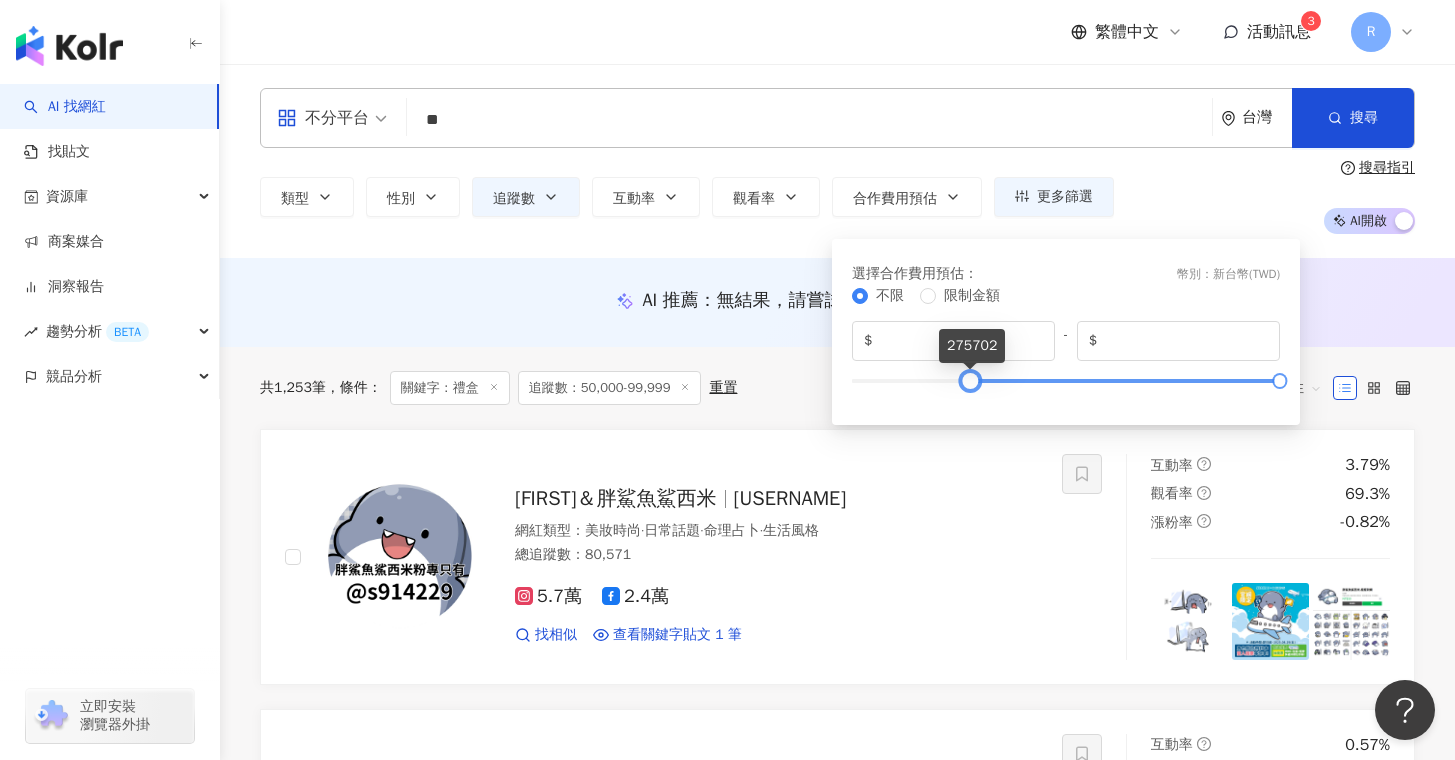 click at bounding box center [1066, 381] 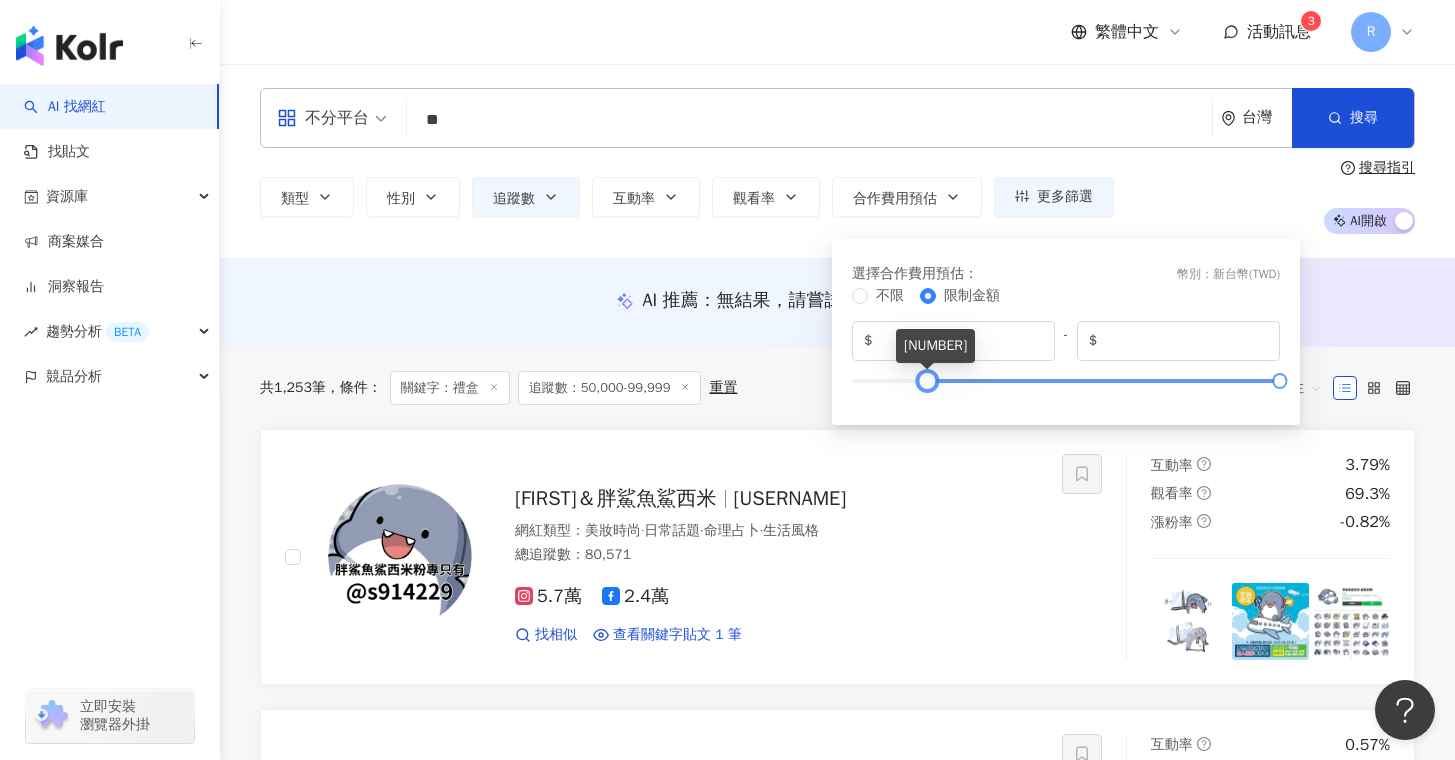 drag, startPoint x: 970, startPoint y: 378, endPoint x: 925, endPoint y: 380, distance: 45.044422 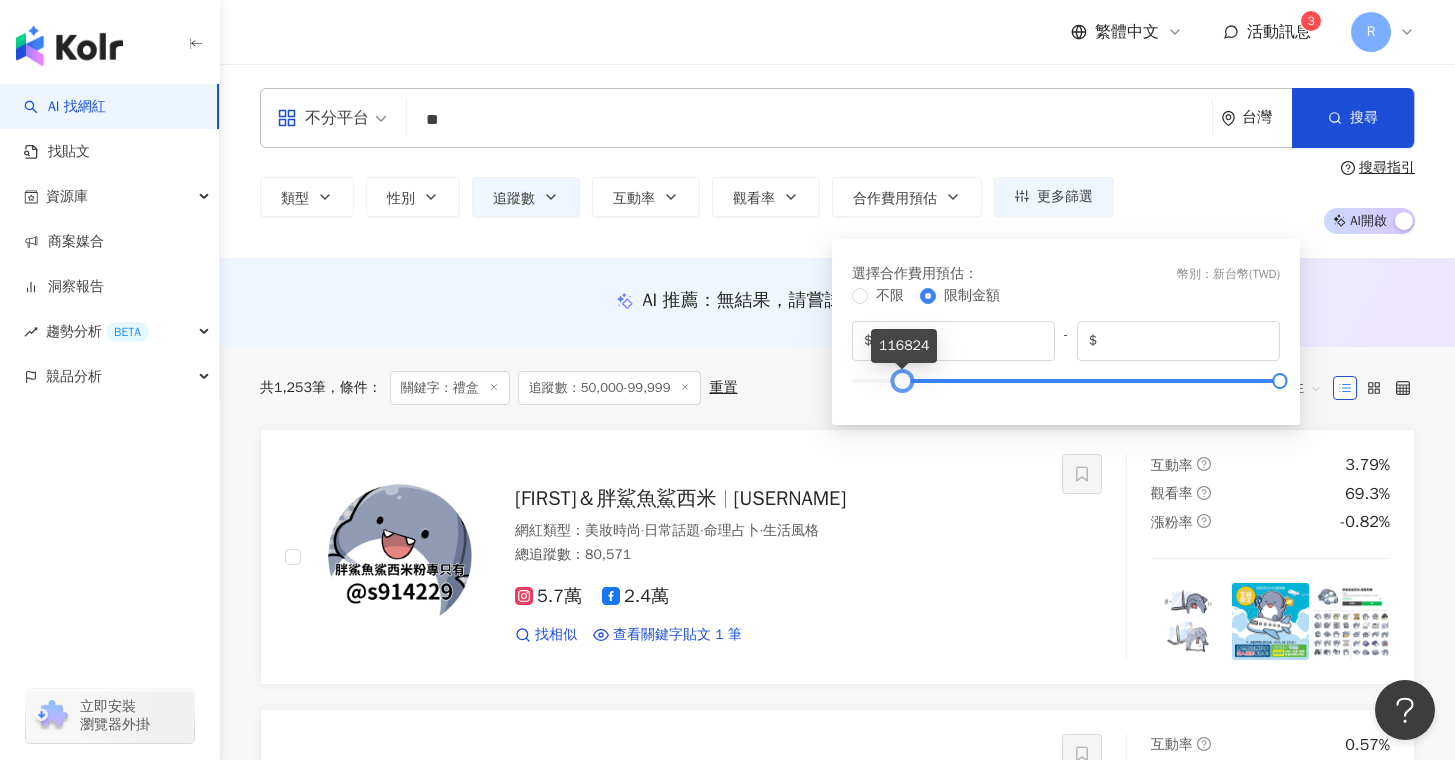 type on "*" 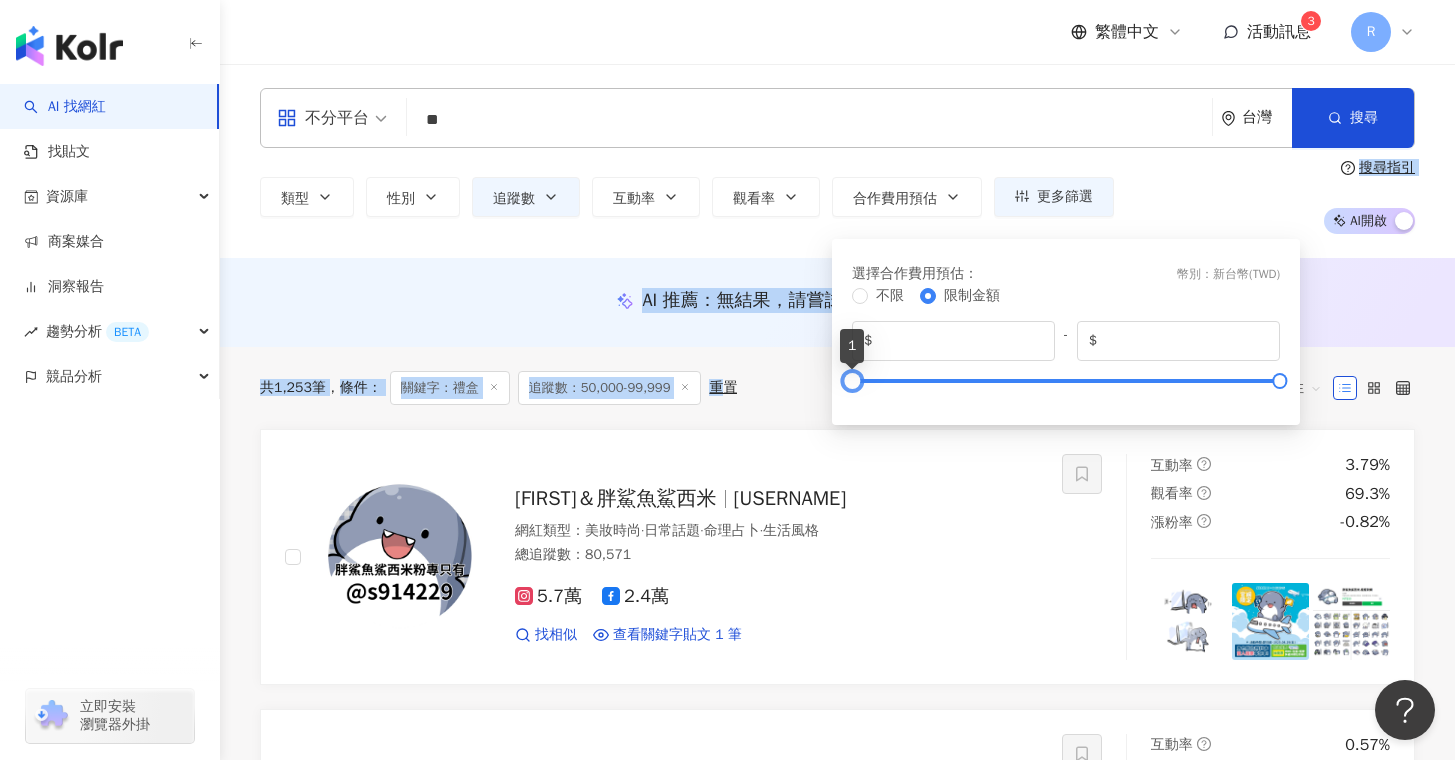drag, startPoint x: 925, startPoint y: 380, endPoint x: 802, endPoint y: 380, distance: 123 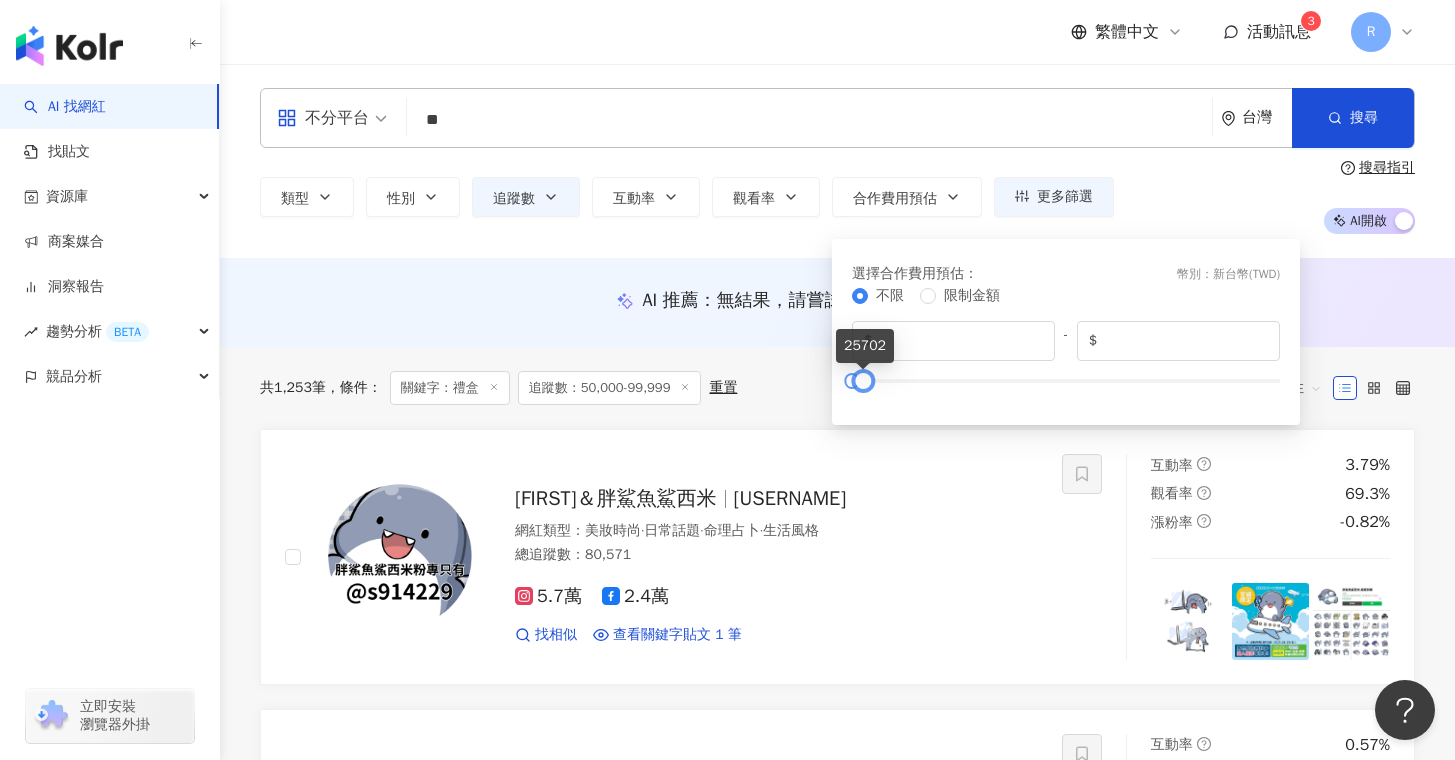 drag, startPoint x: 1284, startPoint y: 382, endPoint x: 868, endPoint y: 381, distance: 416.0012 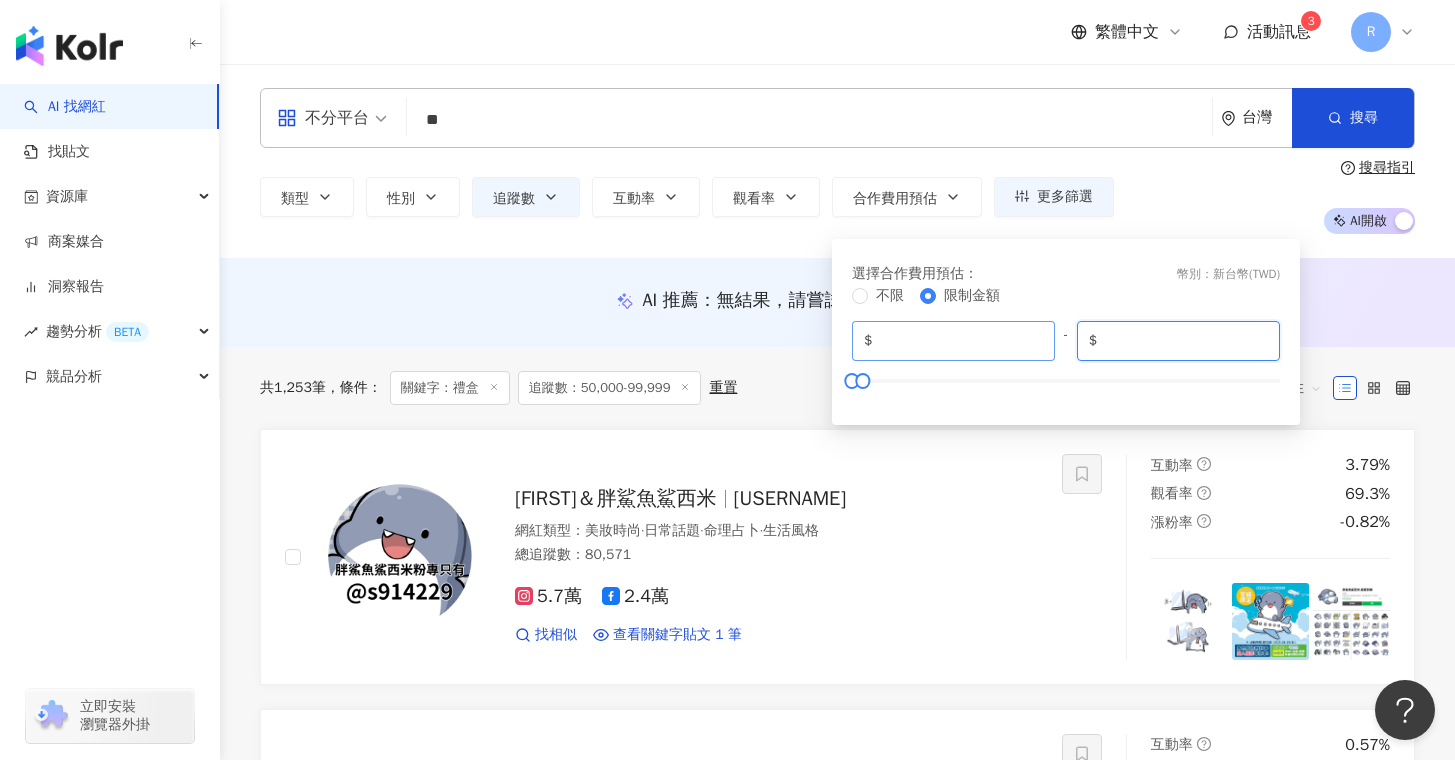 drag, startPoint x: 1168, startPoint y: 339, endPoint x: 1033, endPoint y: 351, distance: 135.53229 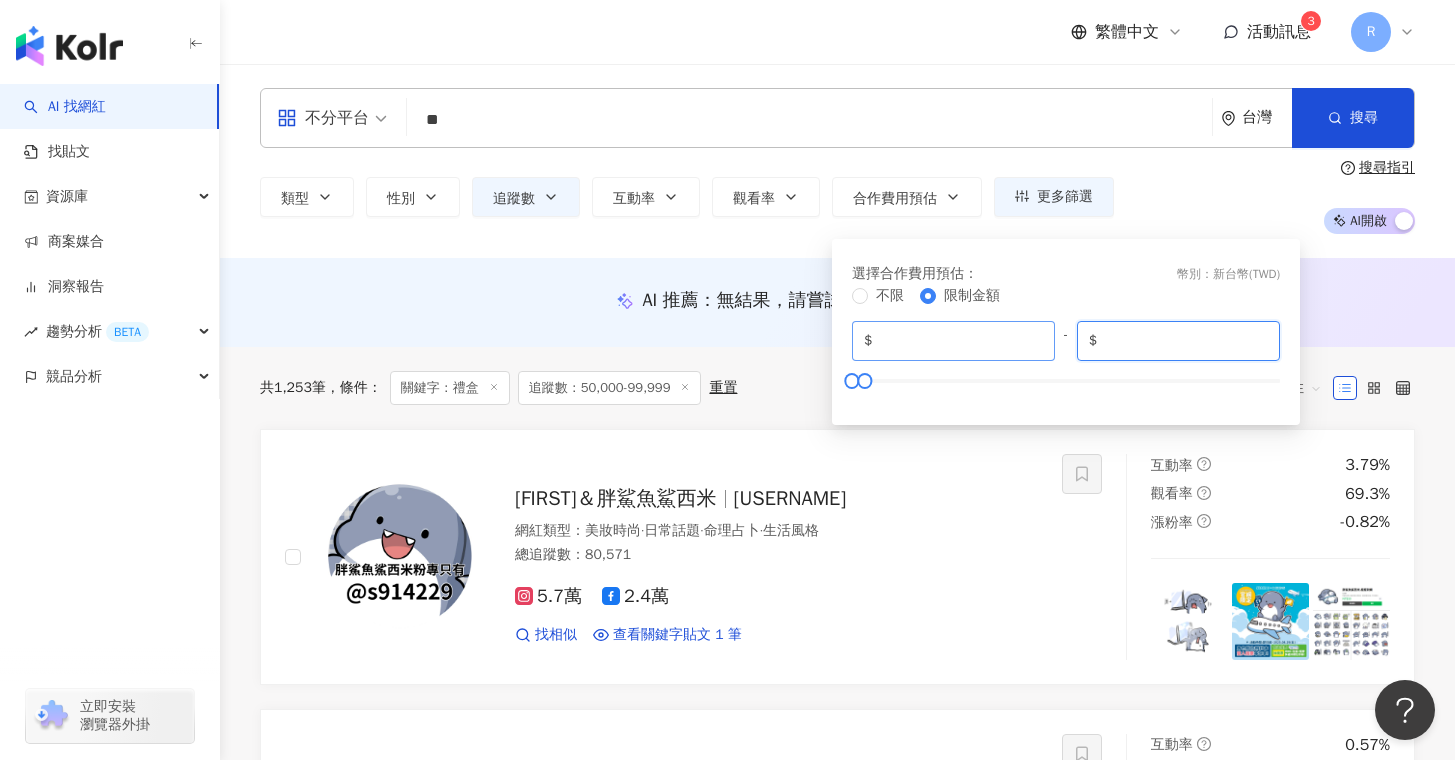 type on "*****" 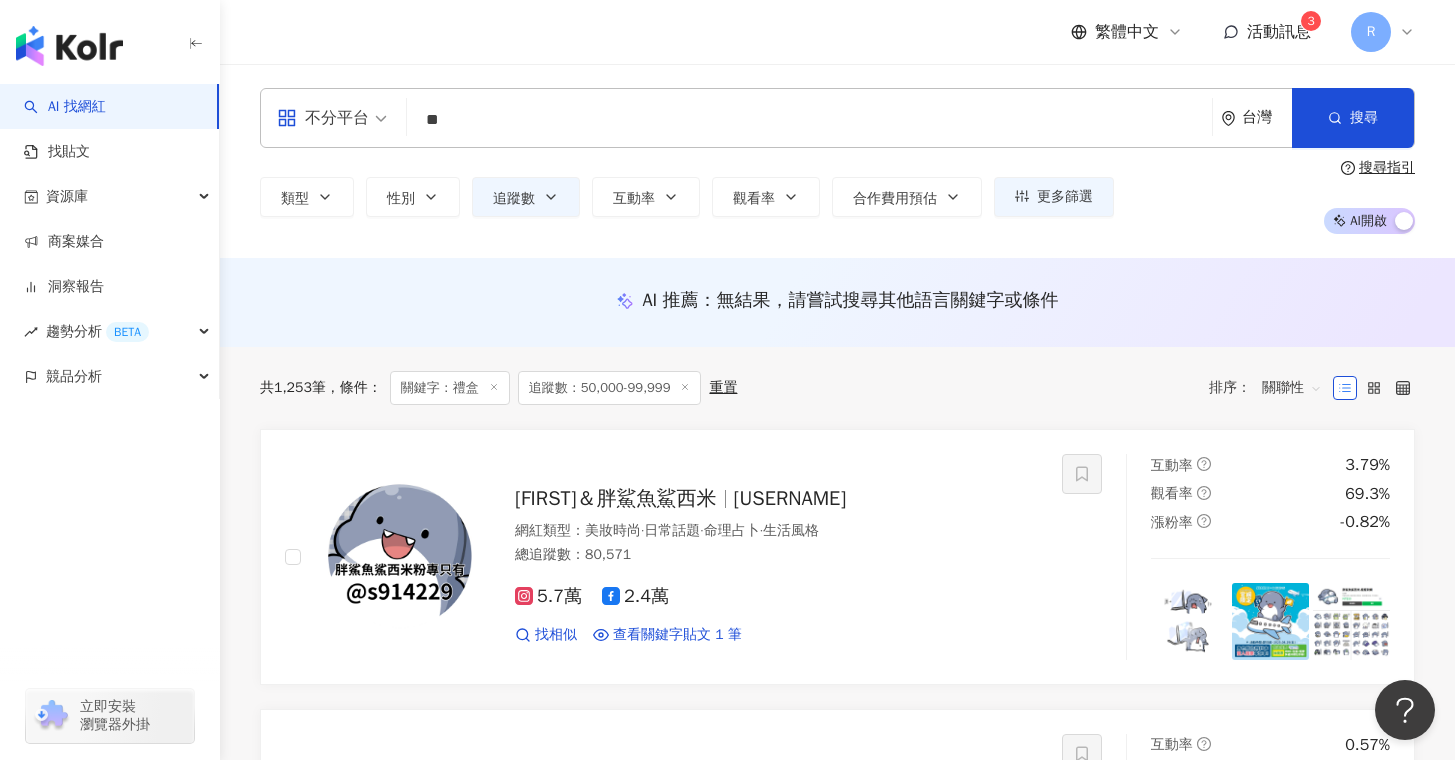 click on "AI 推薦 ： 無結果，請嘗試搜尋其他語言關鍵字或條件" at bounding box center [837, 300] 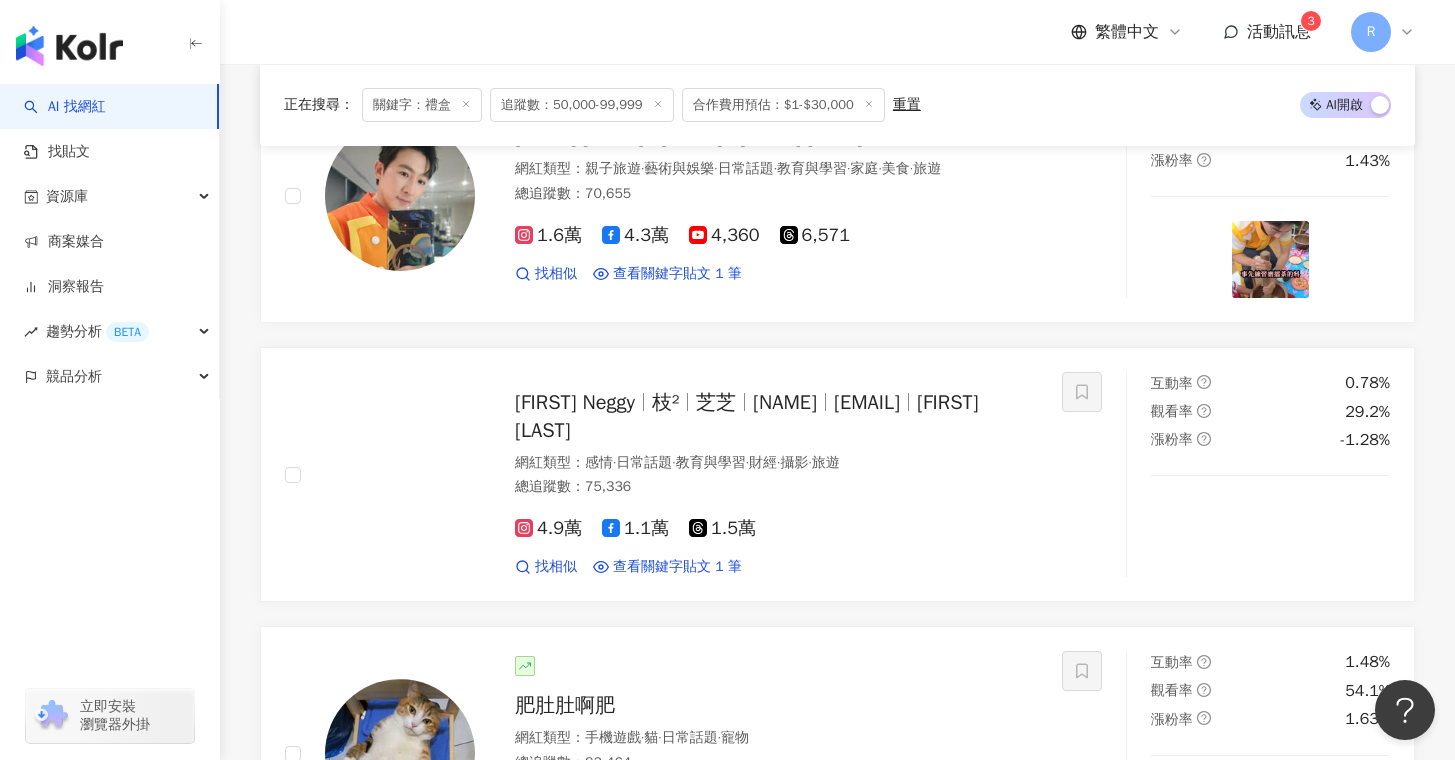 scroll, scrollTop: 692, scrollLeft: 0, axis: vertical 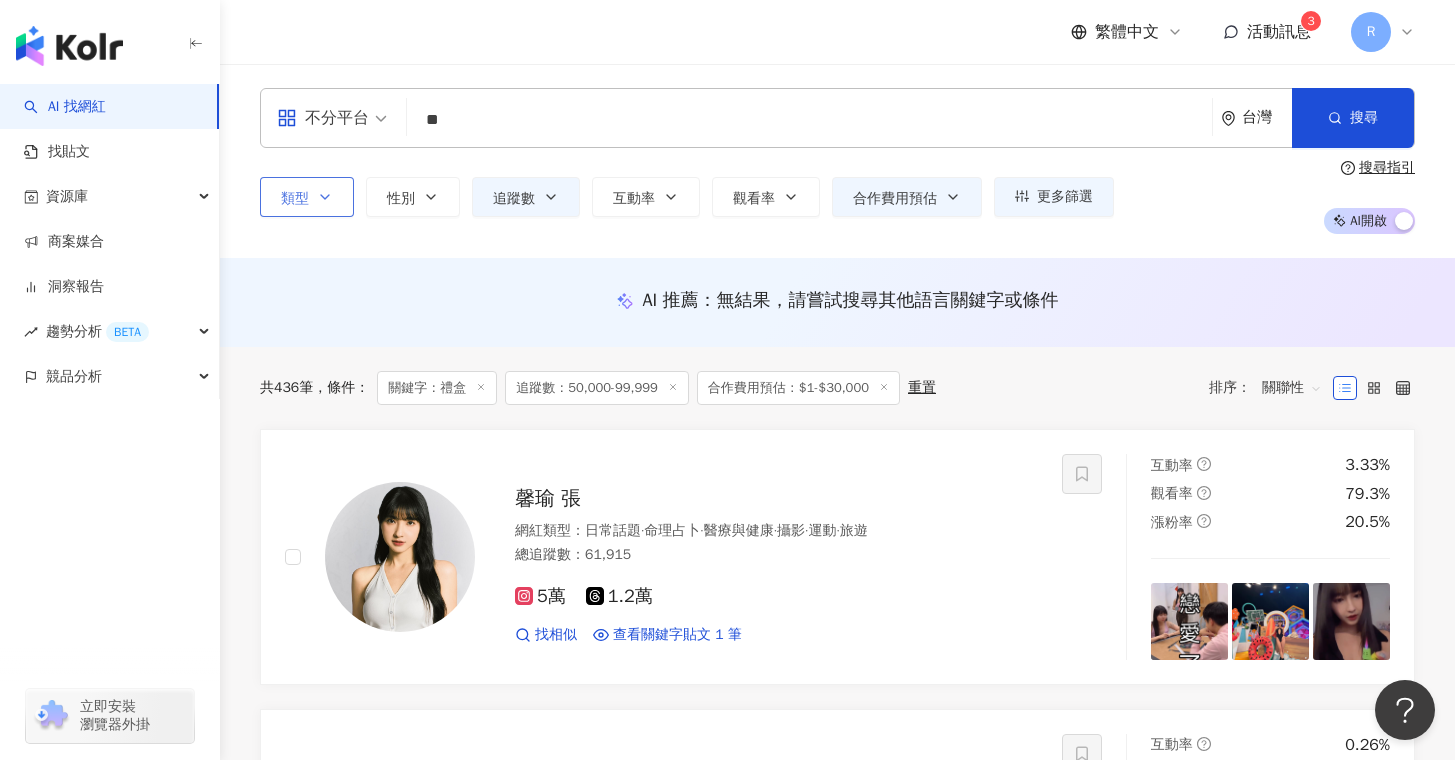 click 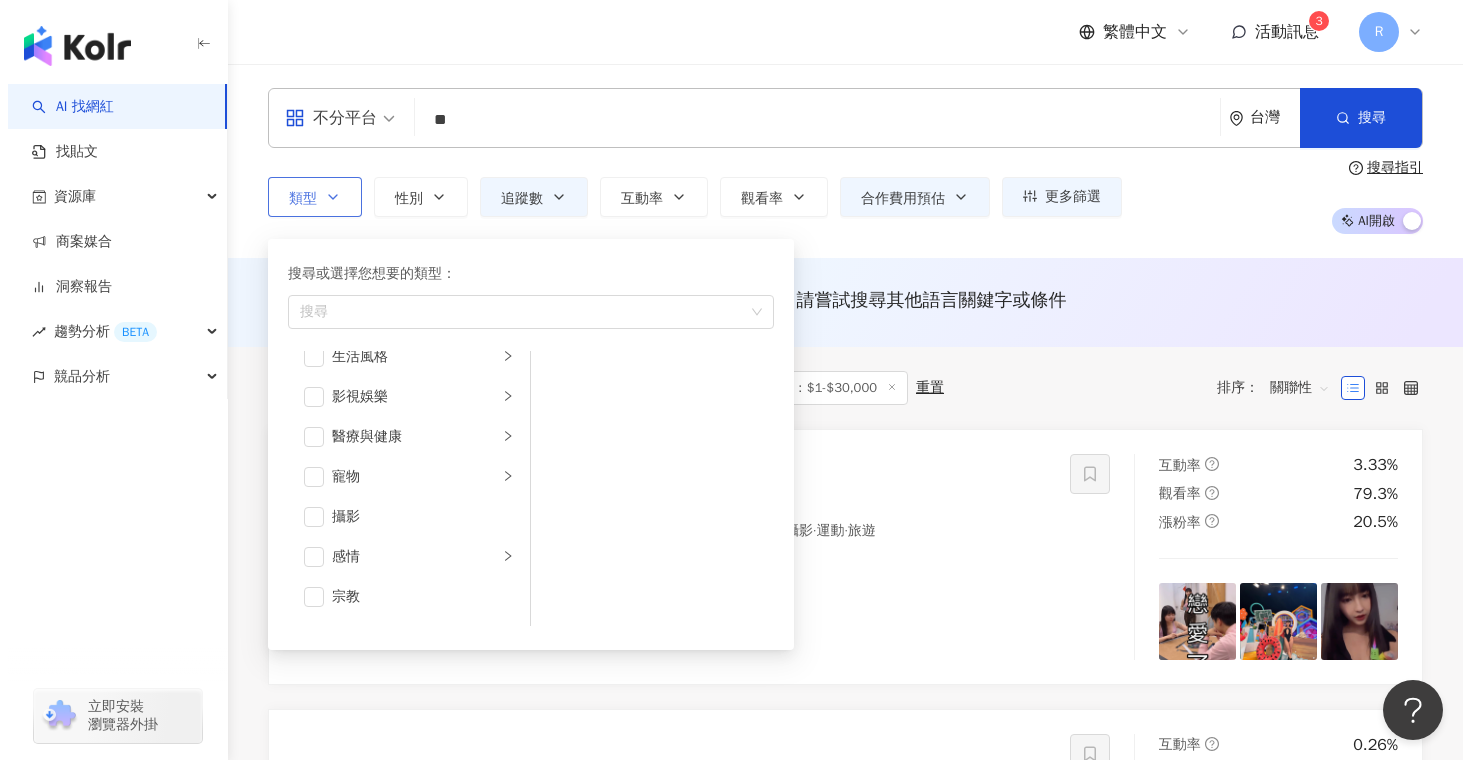 scroll, scrollTop: 693, scrollLeft: 0, axis: vertical 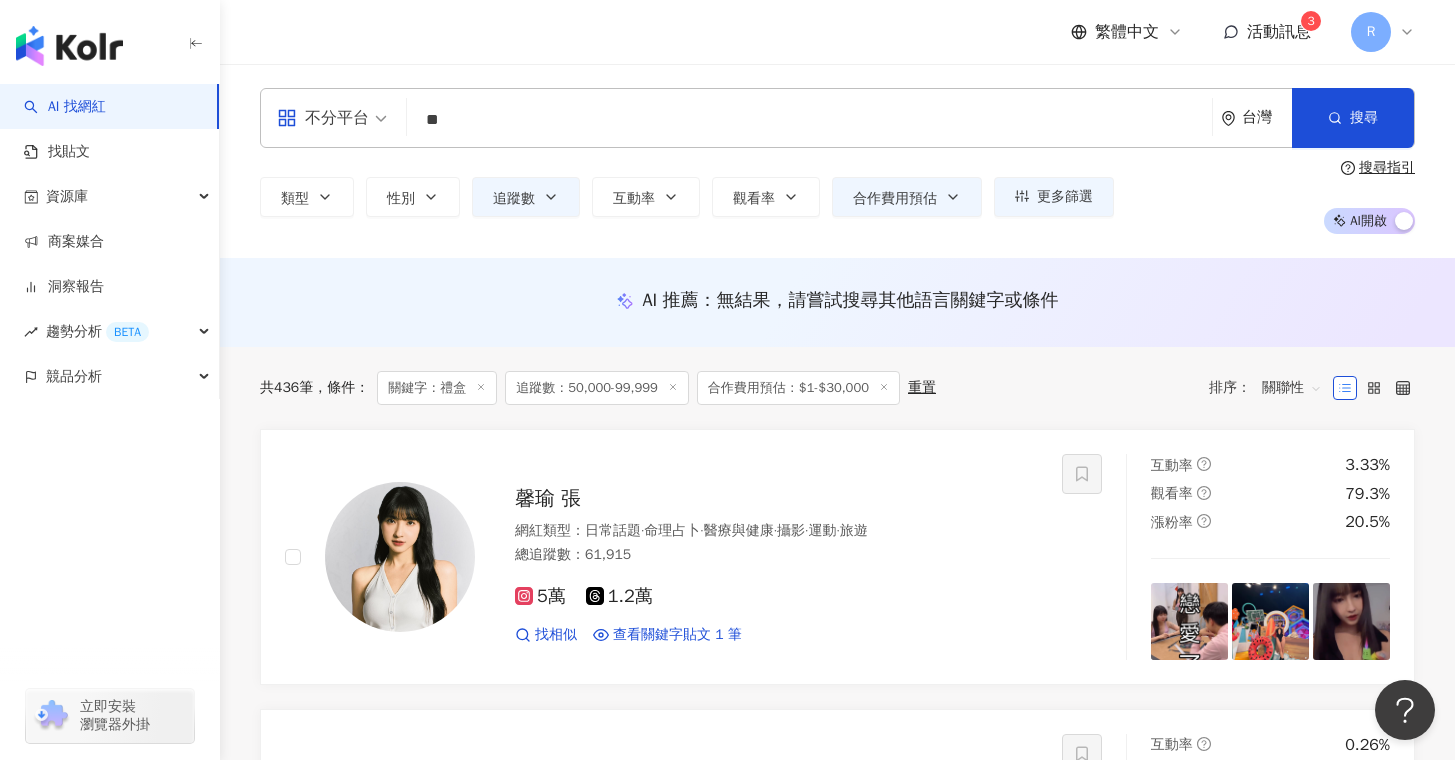 click on "不分平台 ** 台灣 搜尋 [UUID] [UUID] [UUID] 禮盒 tiktok-icon 7,503   追蹤者 璽氏工坊 4,381   追蹤者 CJ 簡簡甜點個人工作室 23,136   追蹤者 13生技公司 / 瘦身、益生菌、美白 4,724   追蹤者 月盒兔 手作卡片禮盒 1,960   追蹤者 類型 搜尋或選擇您想要的類型：   搜尋 藝術與娛樂 美妝時尚 氣候和環境 日常話題 教育與學習 家庭 財經 美食 命理占卜 遊戲 法政社會 生活風格 影視娛樂 醫療與健康 寵物 攝影 感情 宗教 促購導購 運動 科技 交通工具 旅遊 成人 性別 追蹤數 互動率 觀看率 合作費用預估  更多篩選 *****  -  ***** 不限 小型 奈米網紅 (1萬) 微型網紅 (1萬-3萬) 小型網紅 (3萬-5萬) 中型 中小型網紅 (5萬-10萬) 中型網紅 (10萬-30萬) 中大型網紅 (30萬-50萬) 大型 大型網紅 (50萬-100萬) 百萬網紅 (100萬) 選擇合作費用預估  ： 幣別 ： 新台幣 ( TWD ) 不限 限制金額 $ *  -  $ ******* 搜尋指引 AI  開啟 AI  關閉 AI 推薦 ： 無結果，請嘗試搜尋其他語言關鍵字或條件 共  1,253  筆 條件 ： 關鍵字：禮盒 追蹤數：50,000-99,999 重置 排序： 關聯性 s914229 網紅類型 0%" at bounding box center (837, 161) 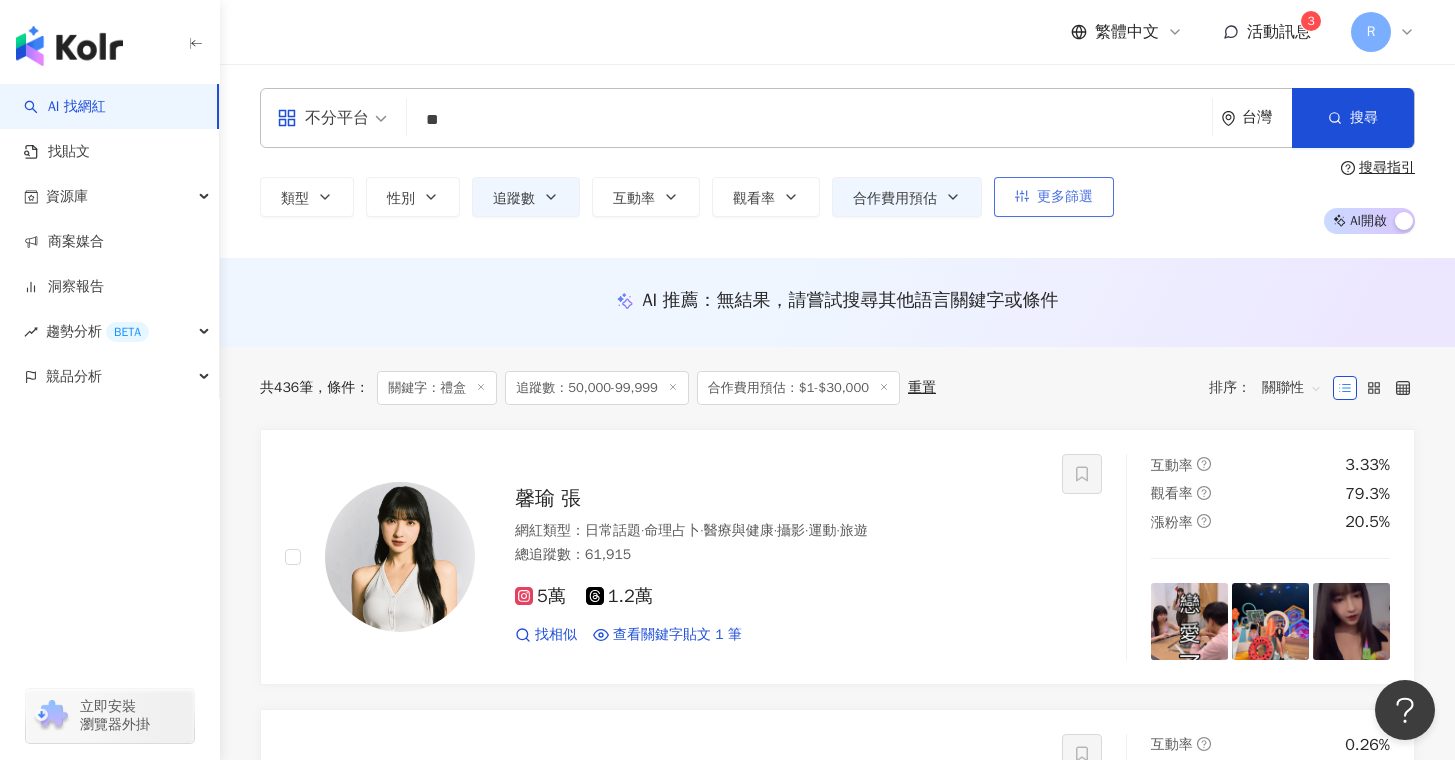 click on "更多篩選" at bounding box center (1054, 197) 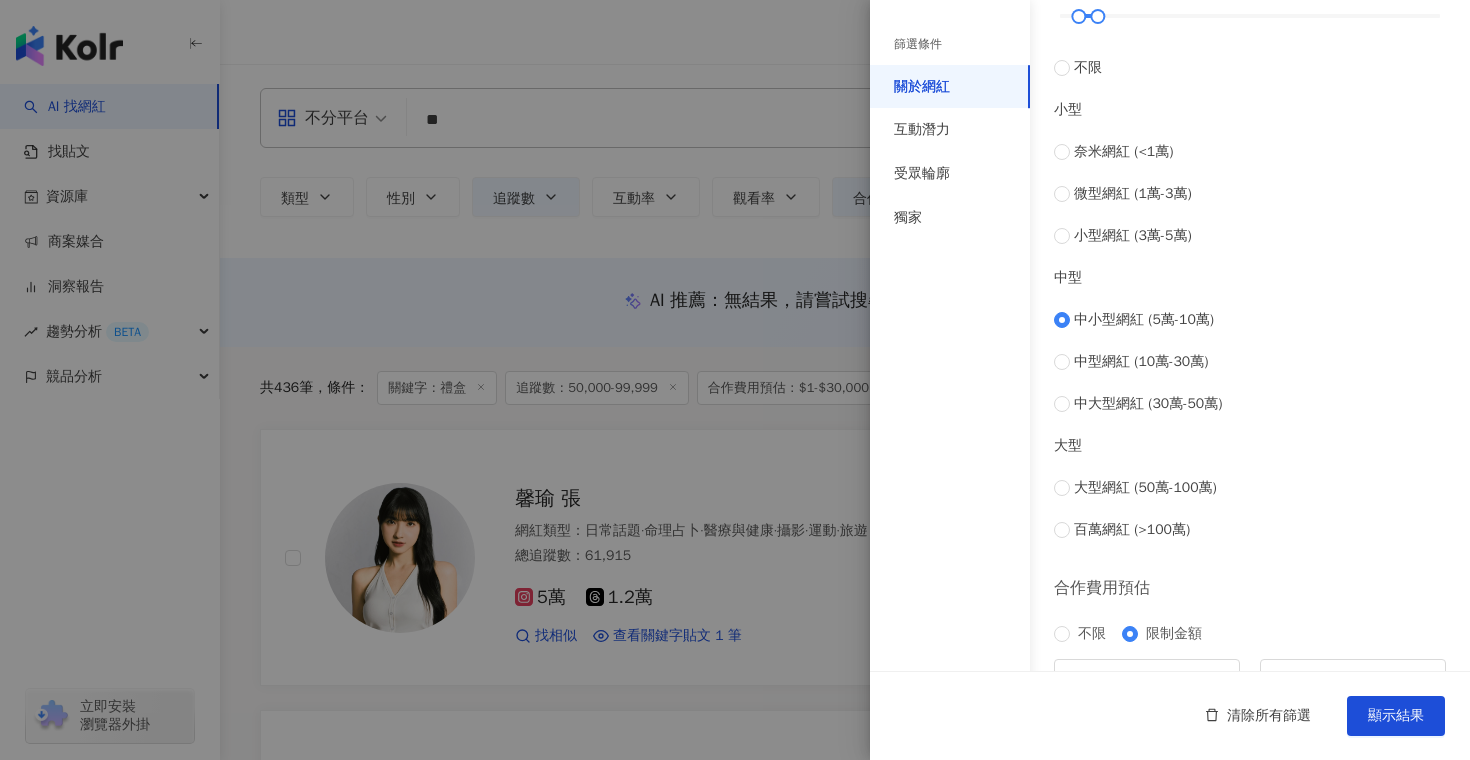 scroll, scrollTop: 750, scrollLeft: 0, axis: vertical 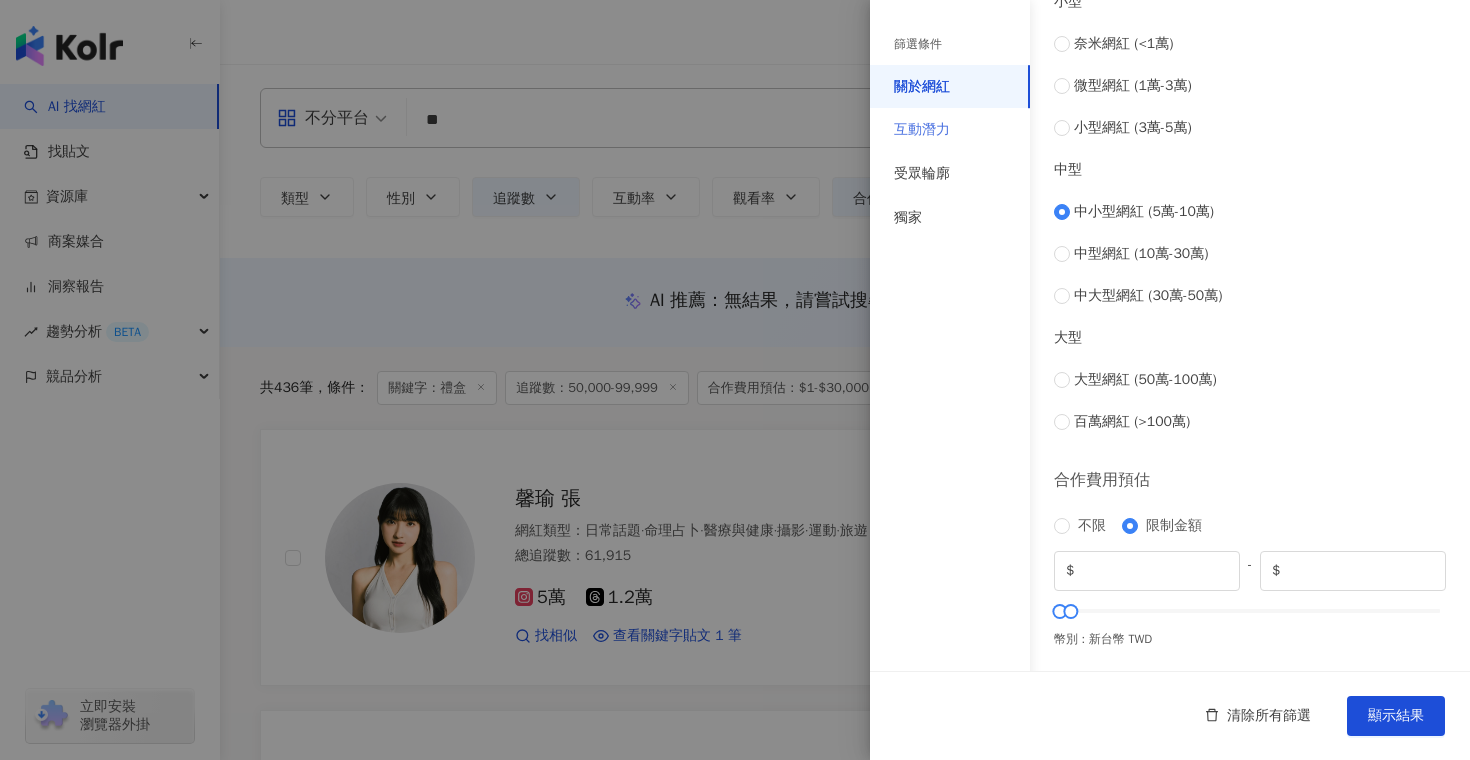 click on "互動潛力" at bounding box center (950, 130) 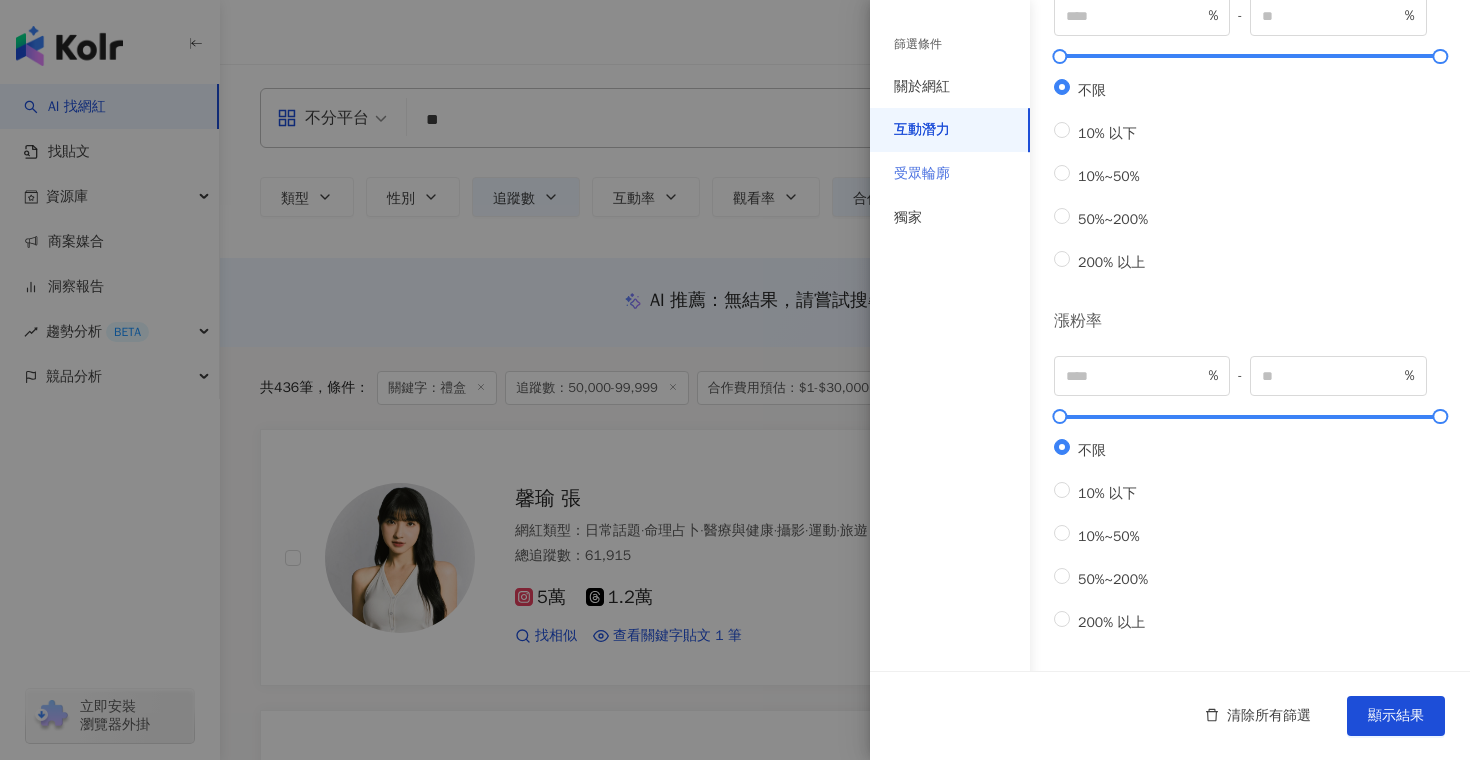 click on "受眾輪廓" at bounding box center (950, 174) 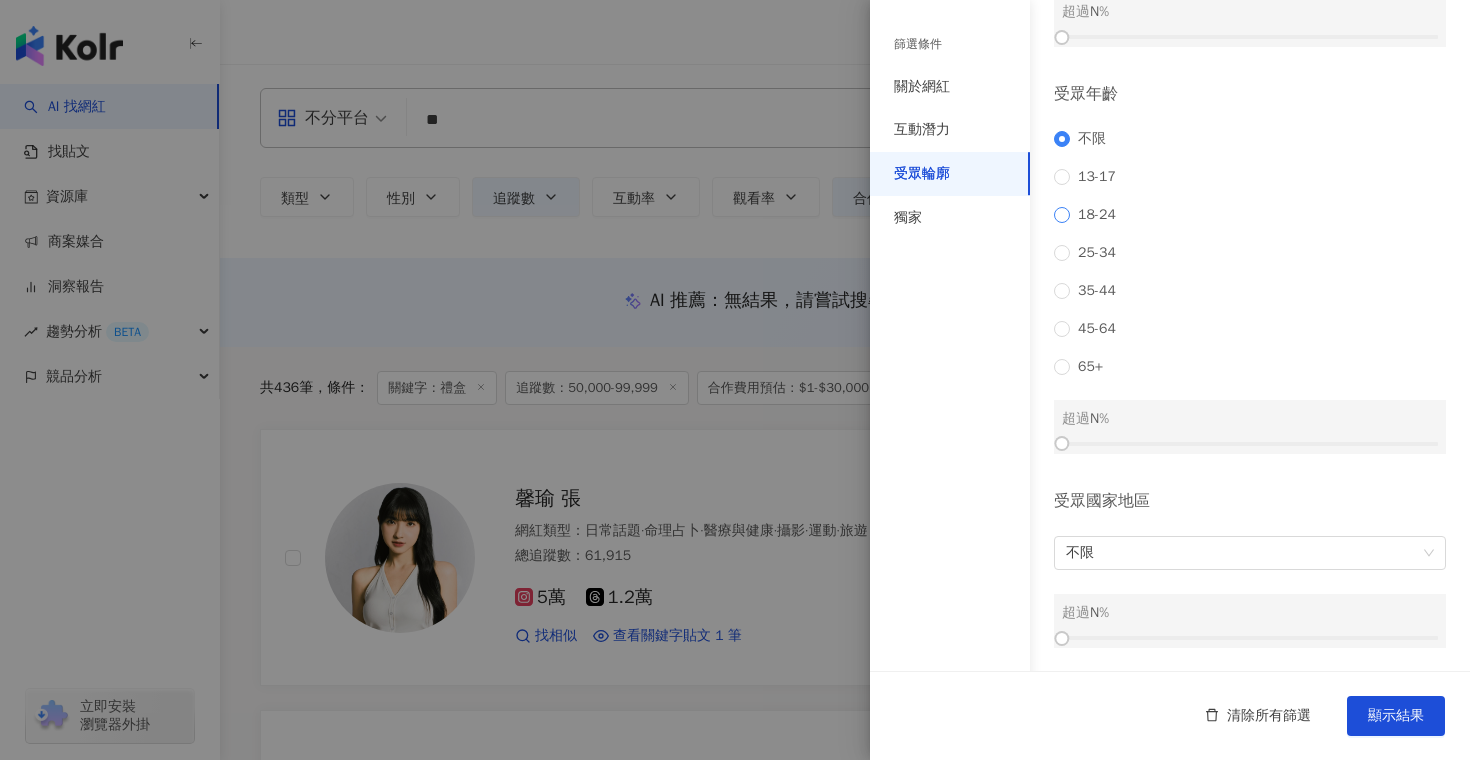 click on "18-24" at bounding box center (1097, 215) 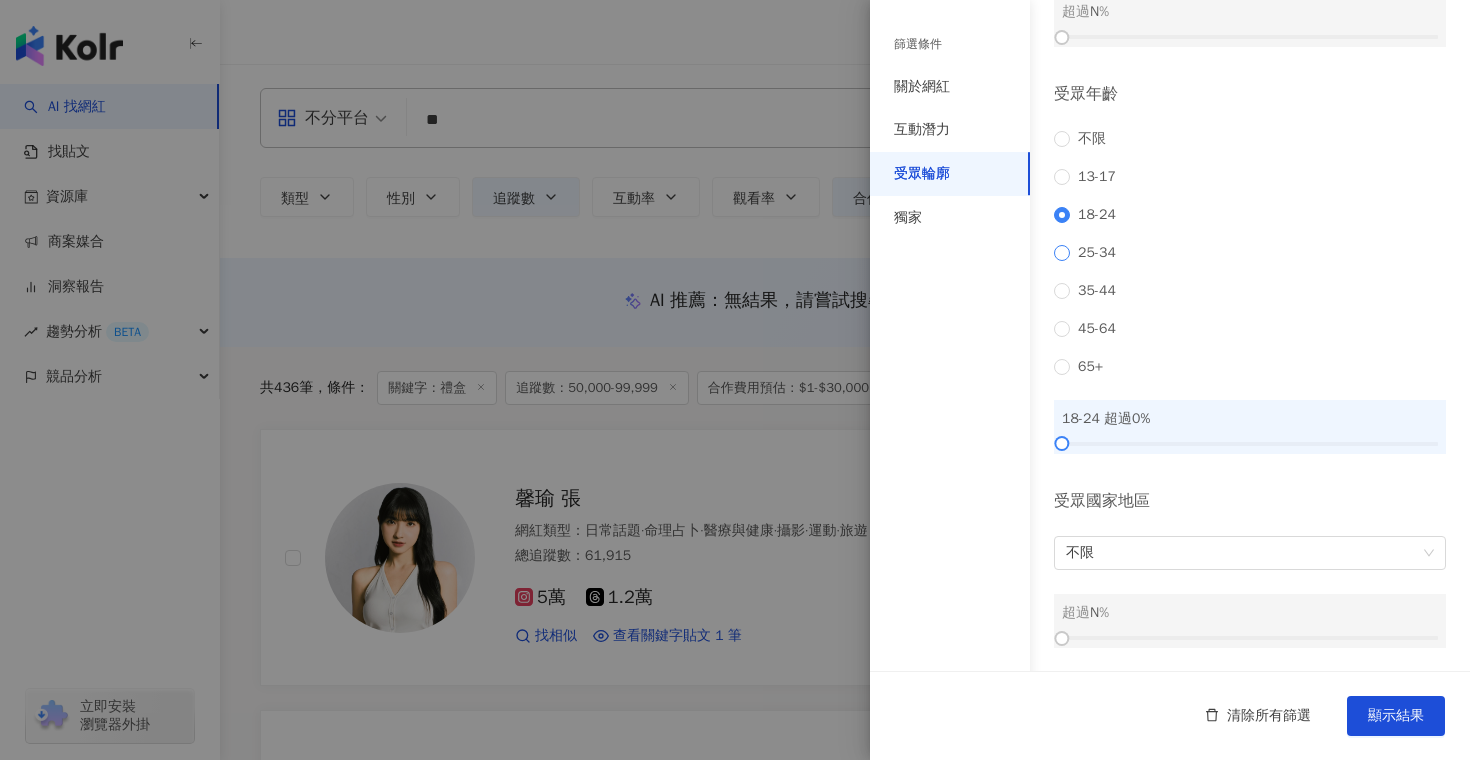 click on "25-34" at bounding box center (1097, 253) 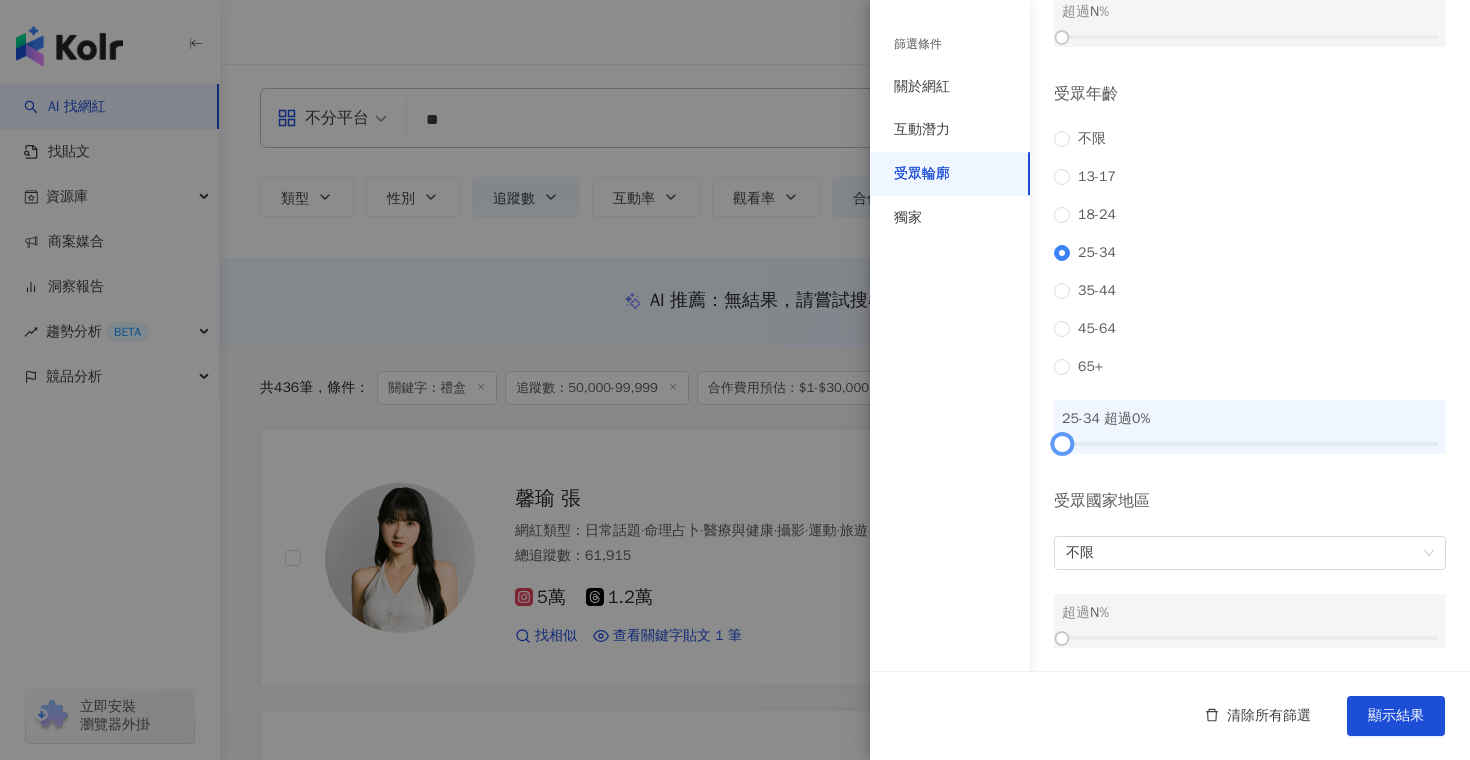 click at bounding box center [1250, 444] 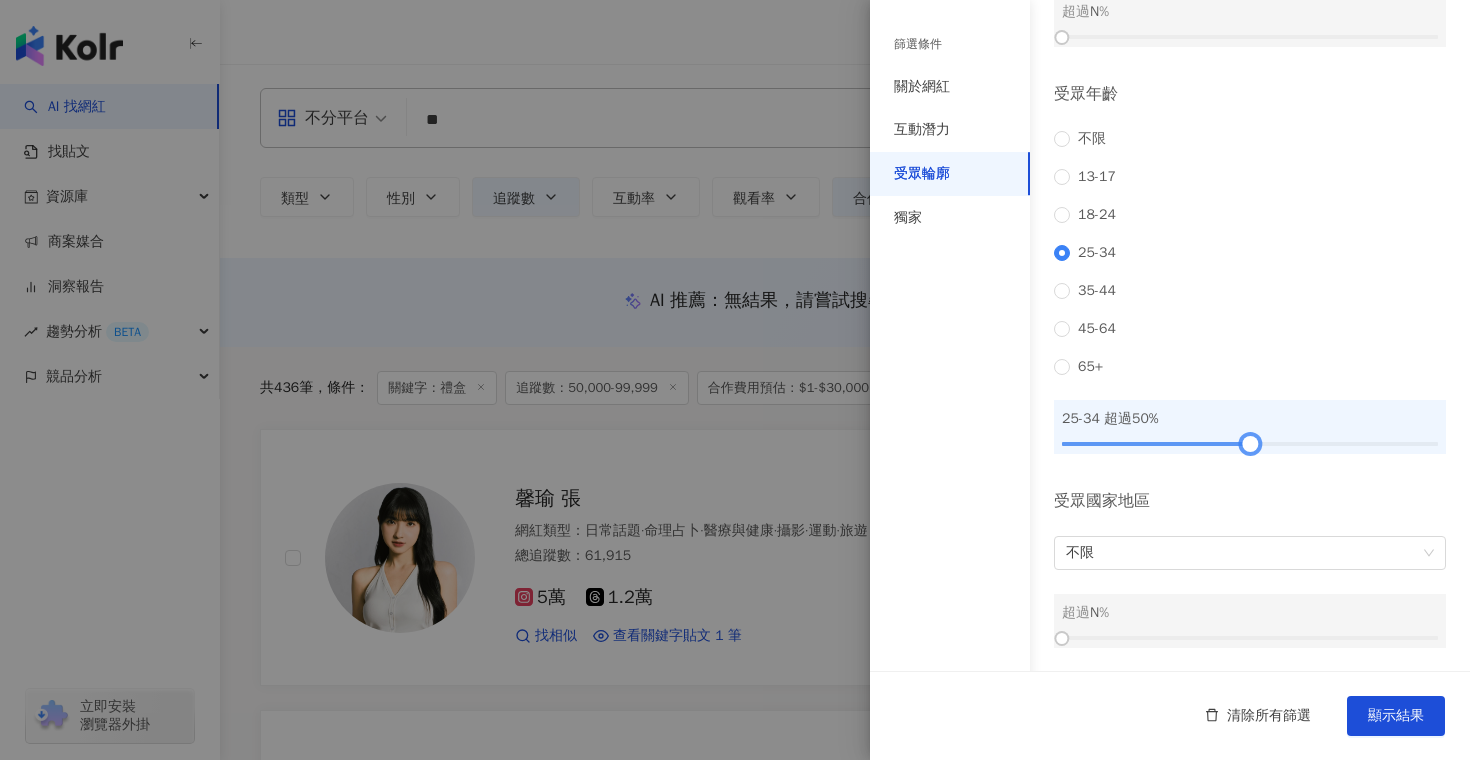 drag, startPoint x: 1087, startPoint y: 441, endPoint x: 1241, endPoint y: 447, distance: 154.11684 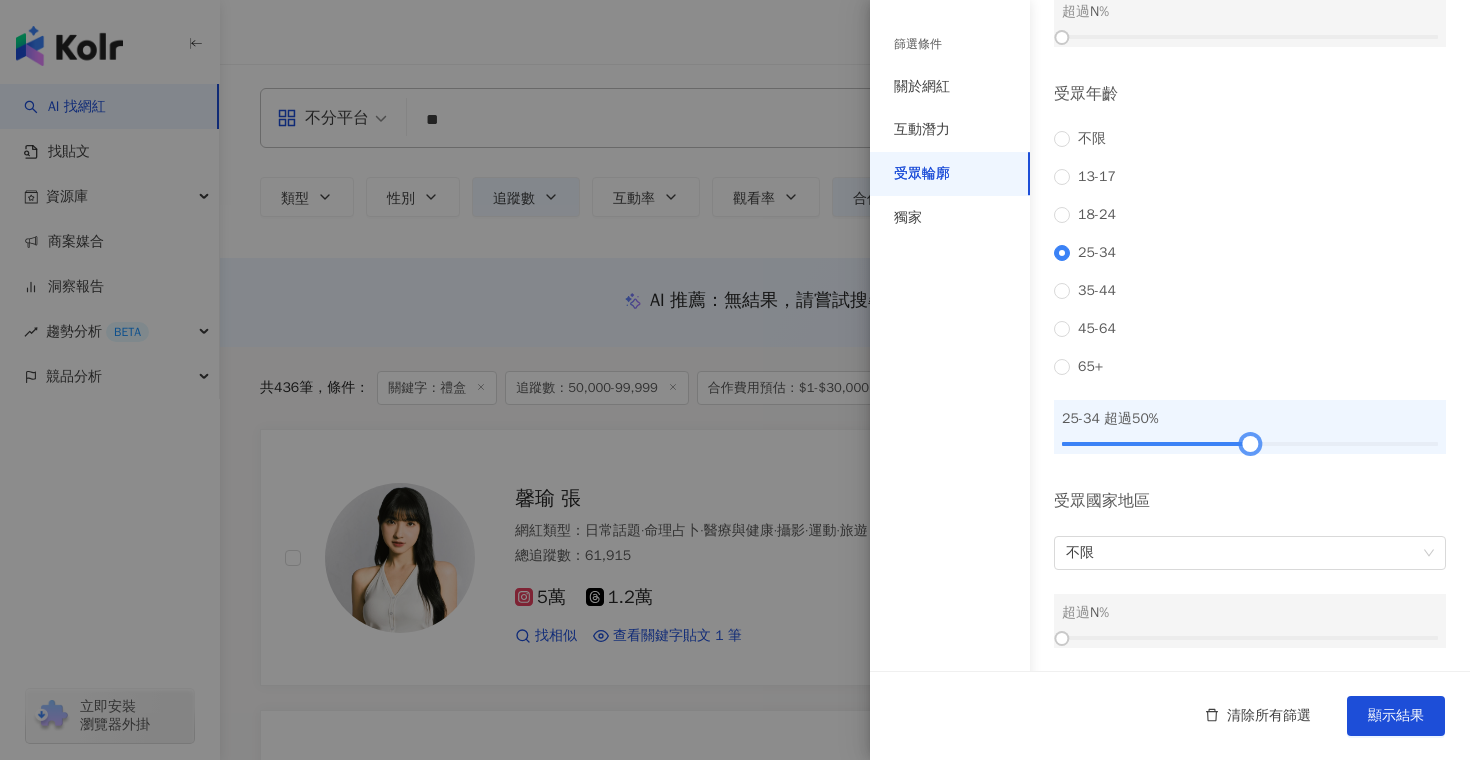 drag, startPoint x: 1067, startPoint y: 15, endPoint x: 1097, endPoint y: 17, distance: 30.066593 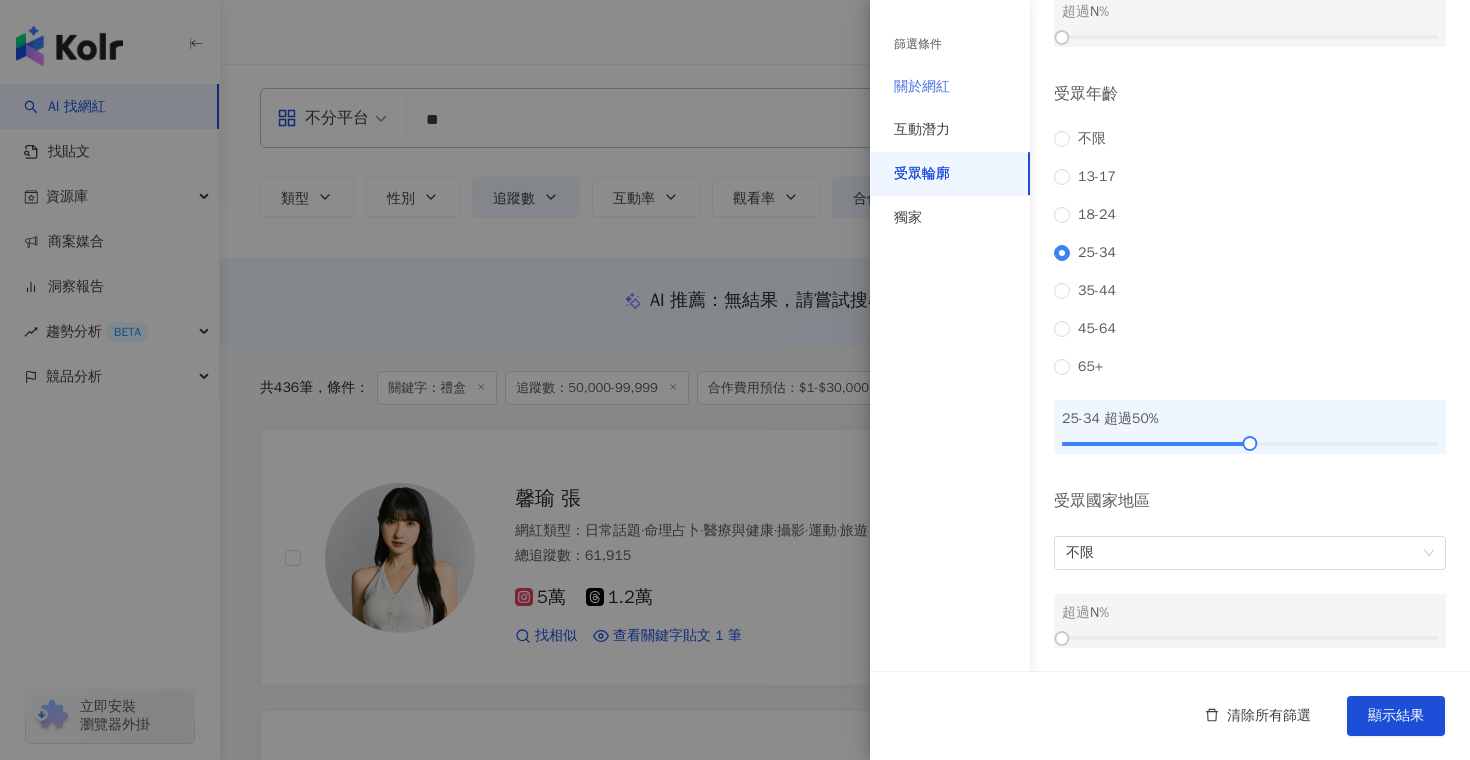 click on "關於網紅" at bounding box center [950, 87] 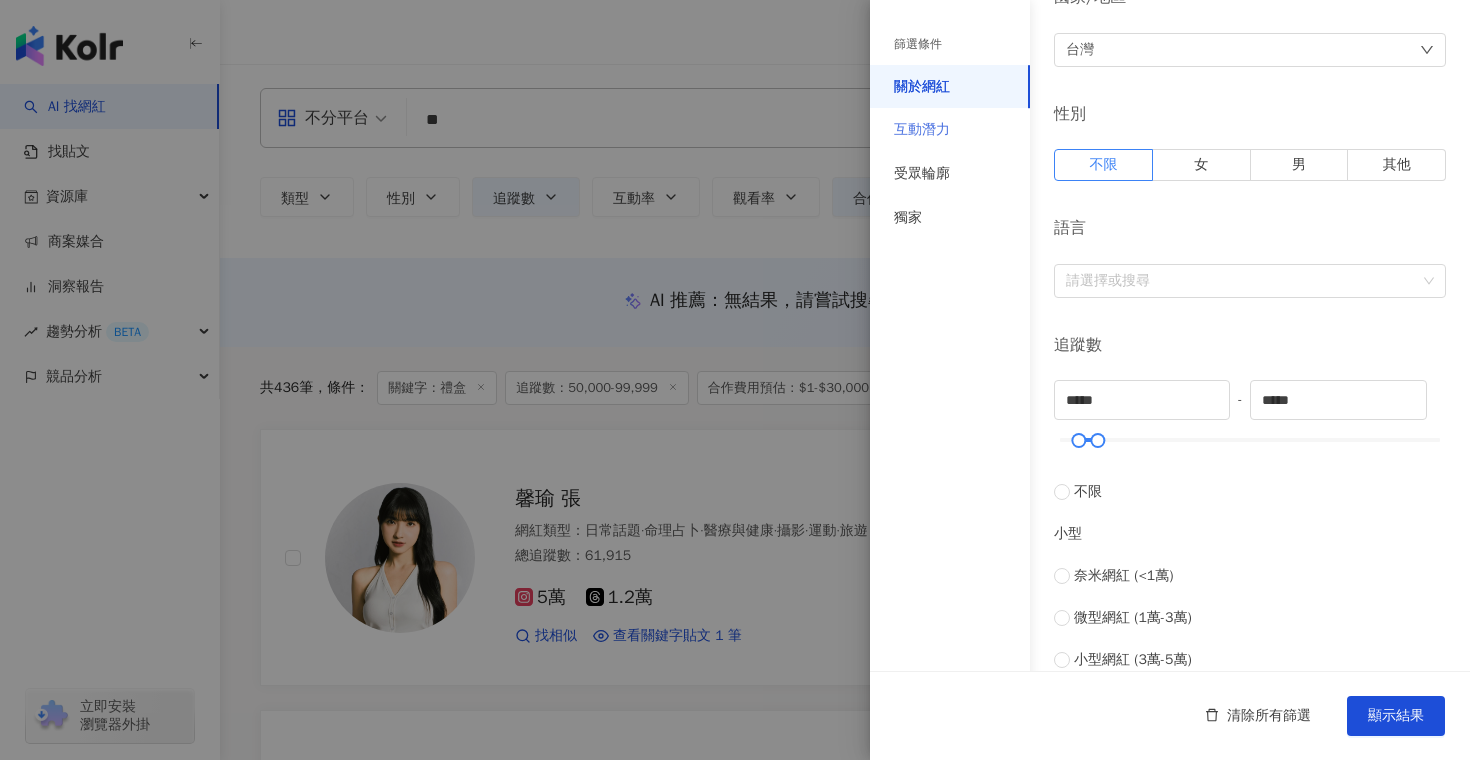 click on "互動潛力" at bounding box center [950, 130] 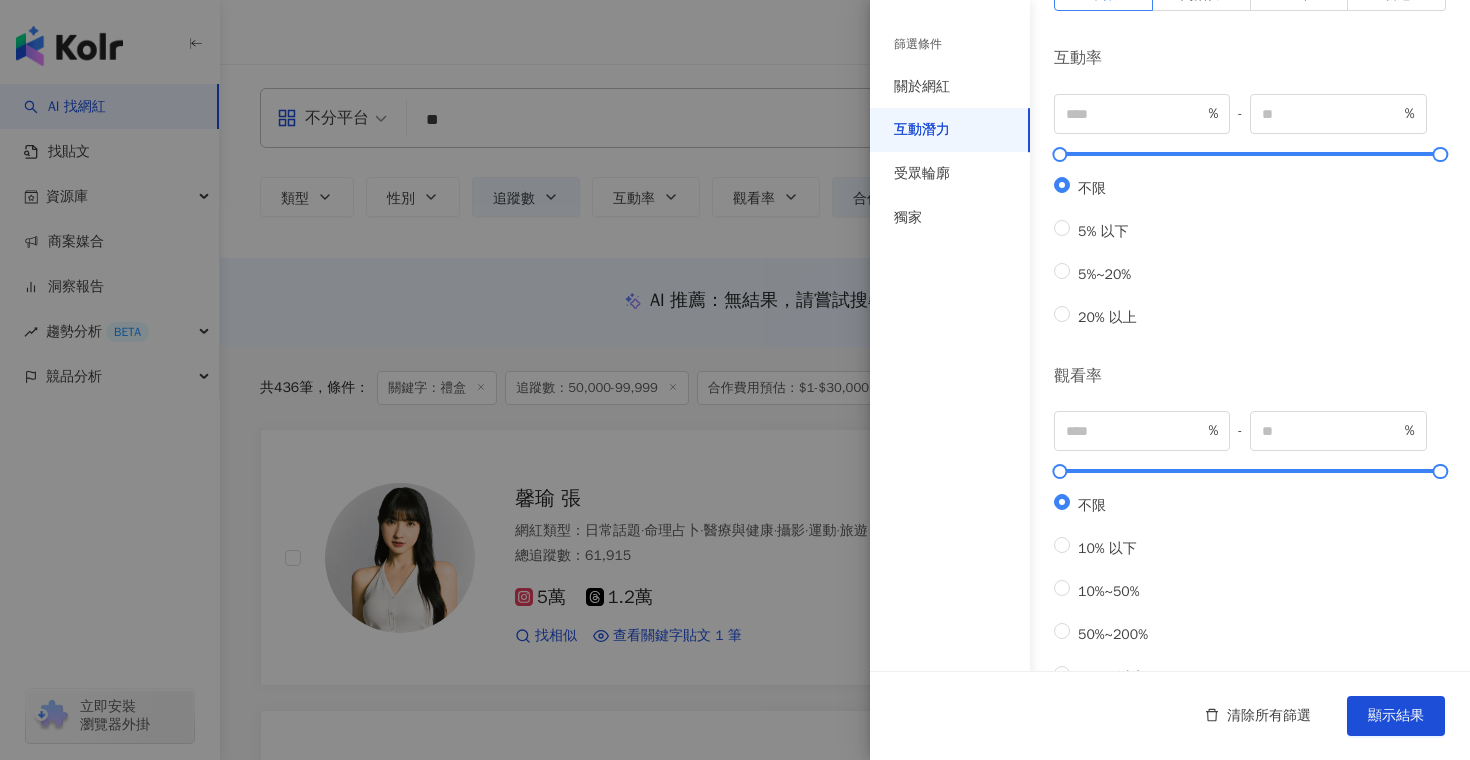 scroll, scrollTop: 149, scrollLeft: 0, axis: vertical 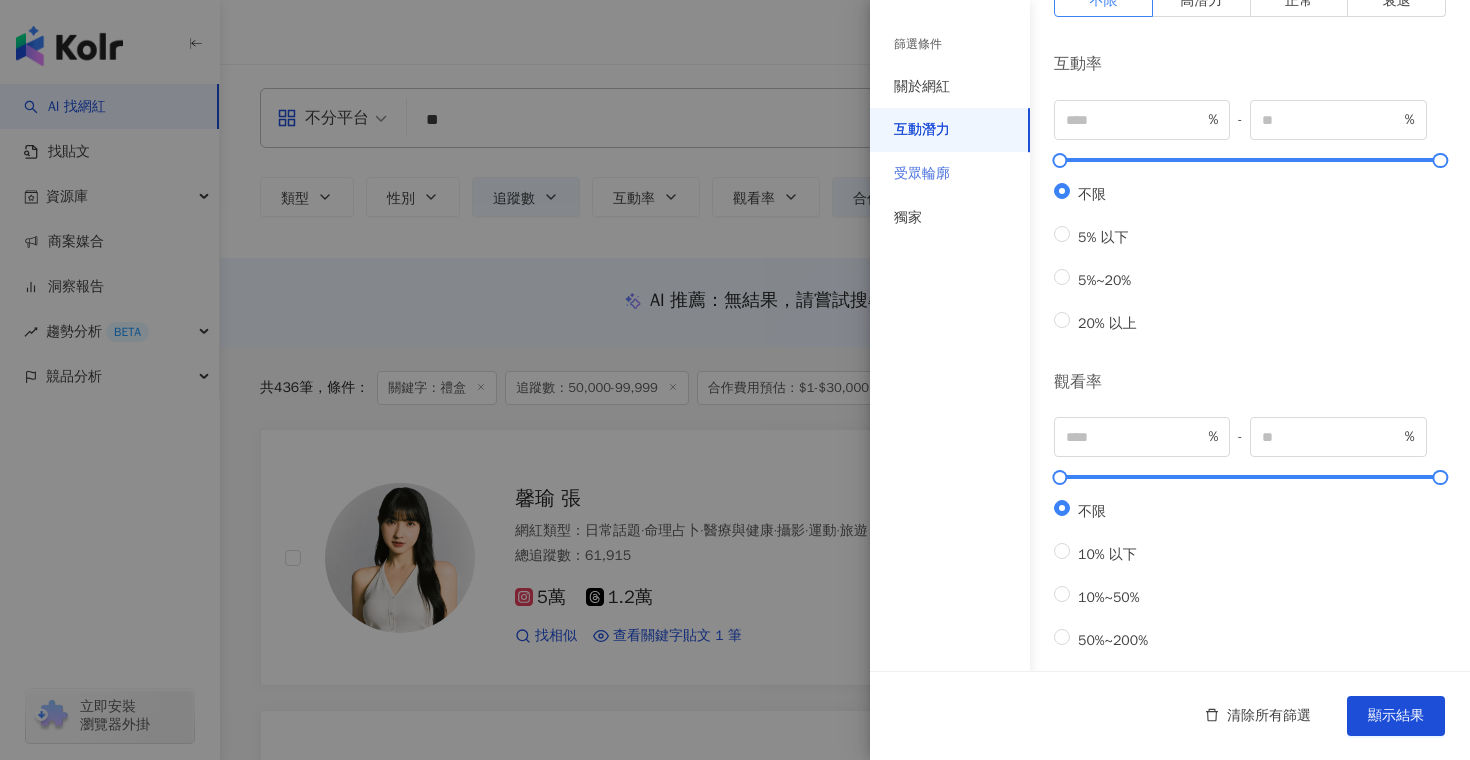 click on "受眾輪廓" at bounding box center (950, 174) 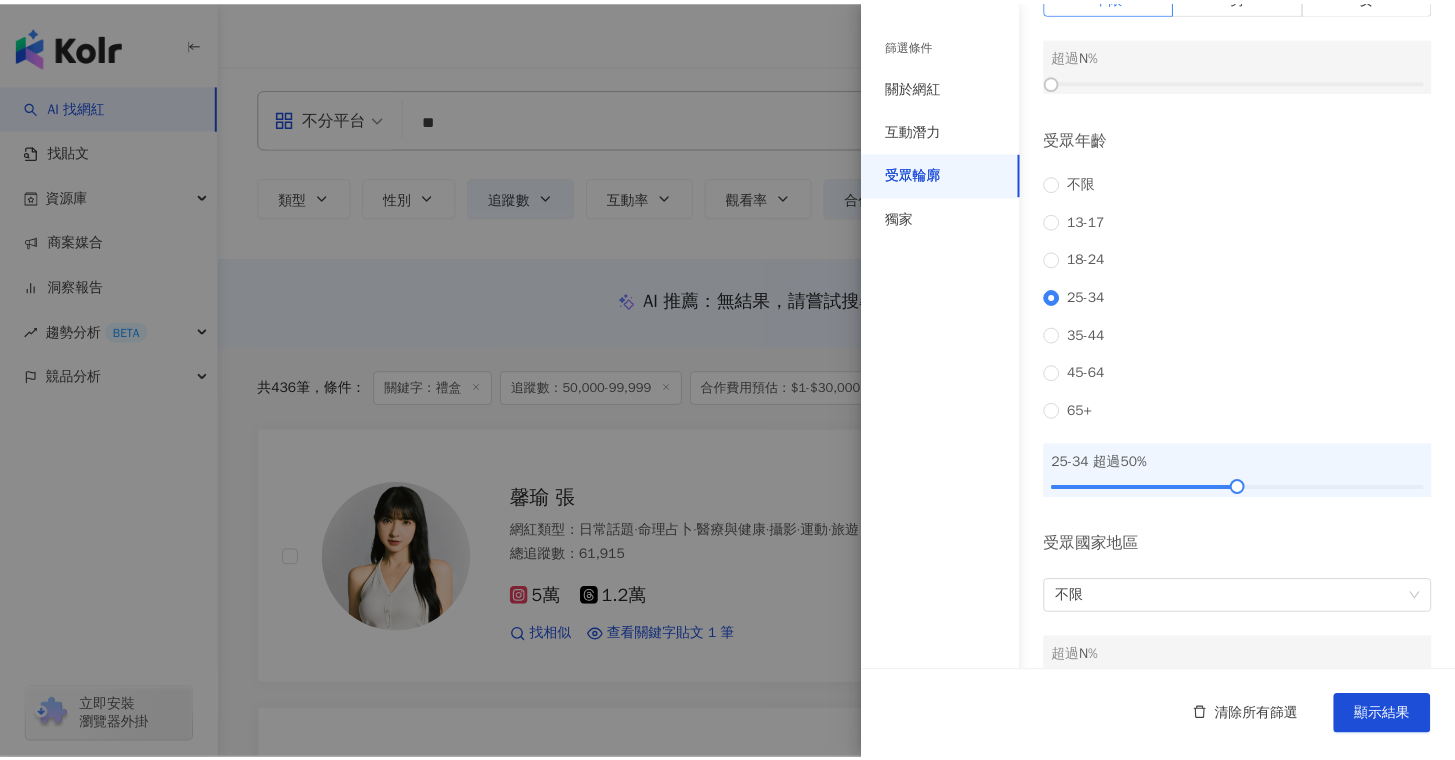 scroll, scrollTop: 157, scrollLeft: 0, axis: vertical 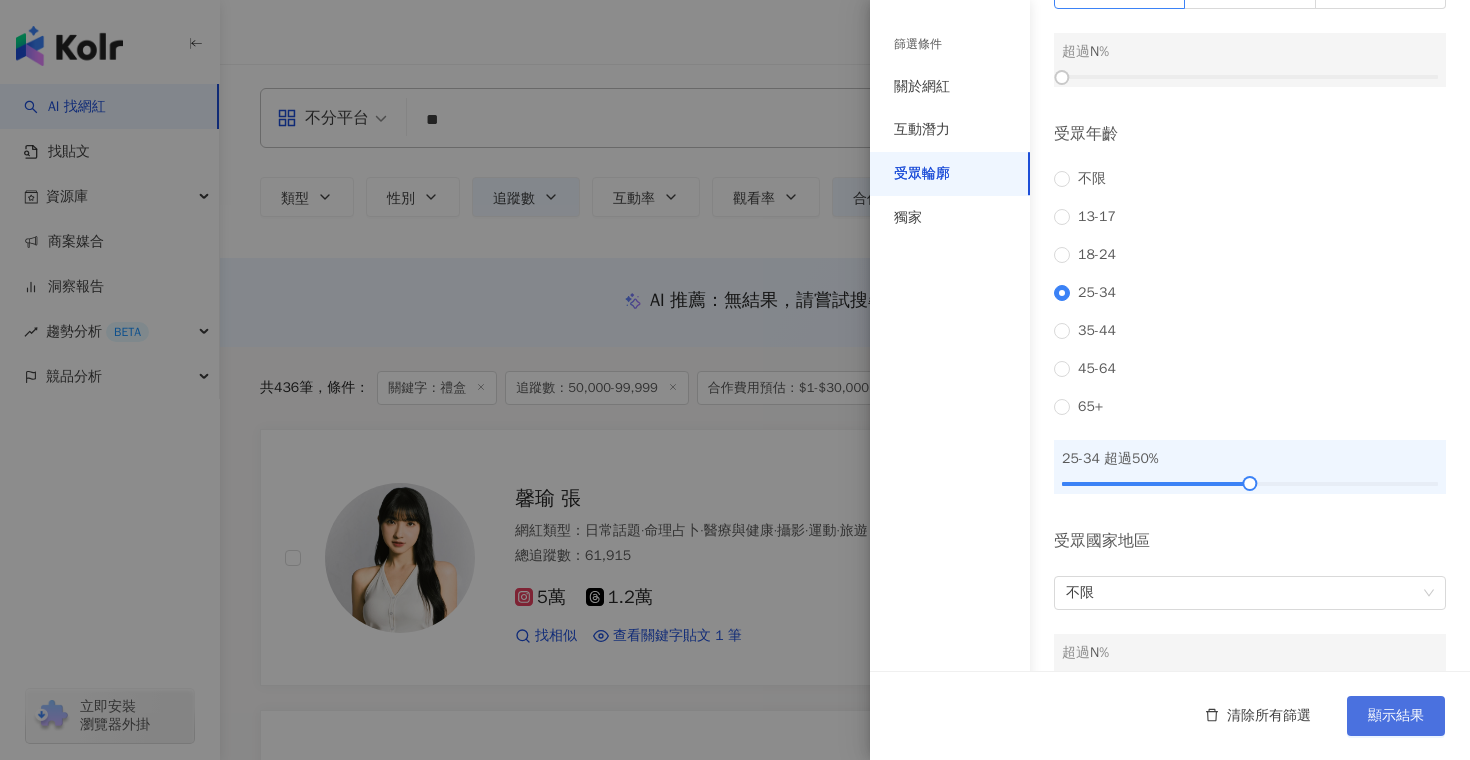 click on "顯示結果" at bounding box center (1396, 716) 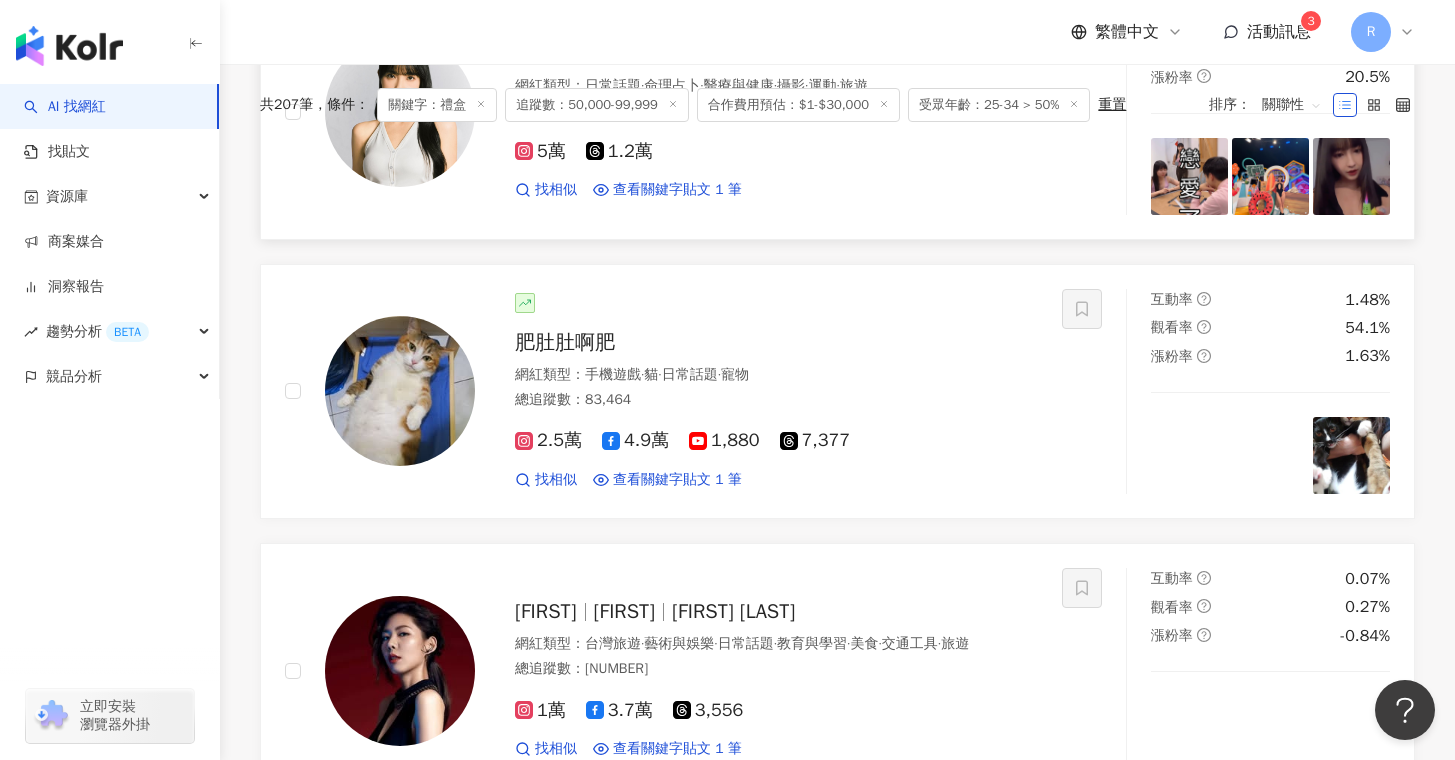 scroll, scrollTop: 0, scrollLeft: 0, axis: both 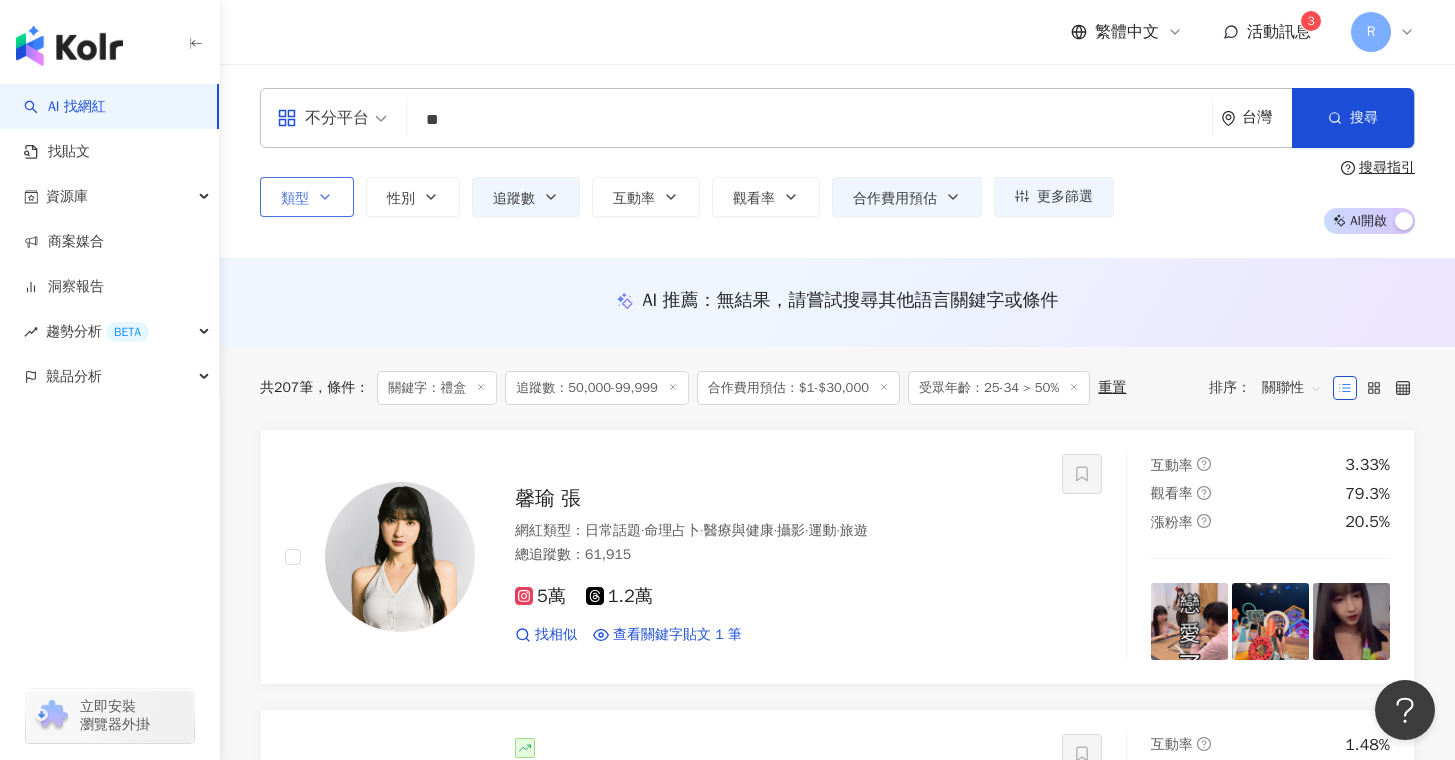 click on "類型" at bounding box center [307, 197] 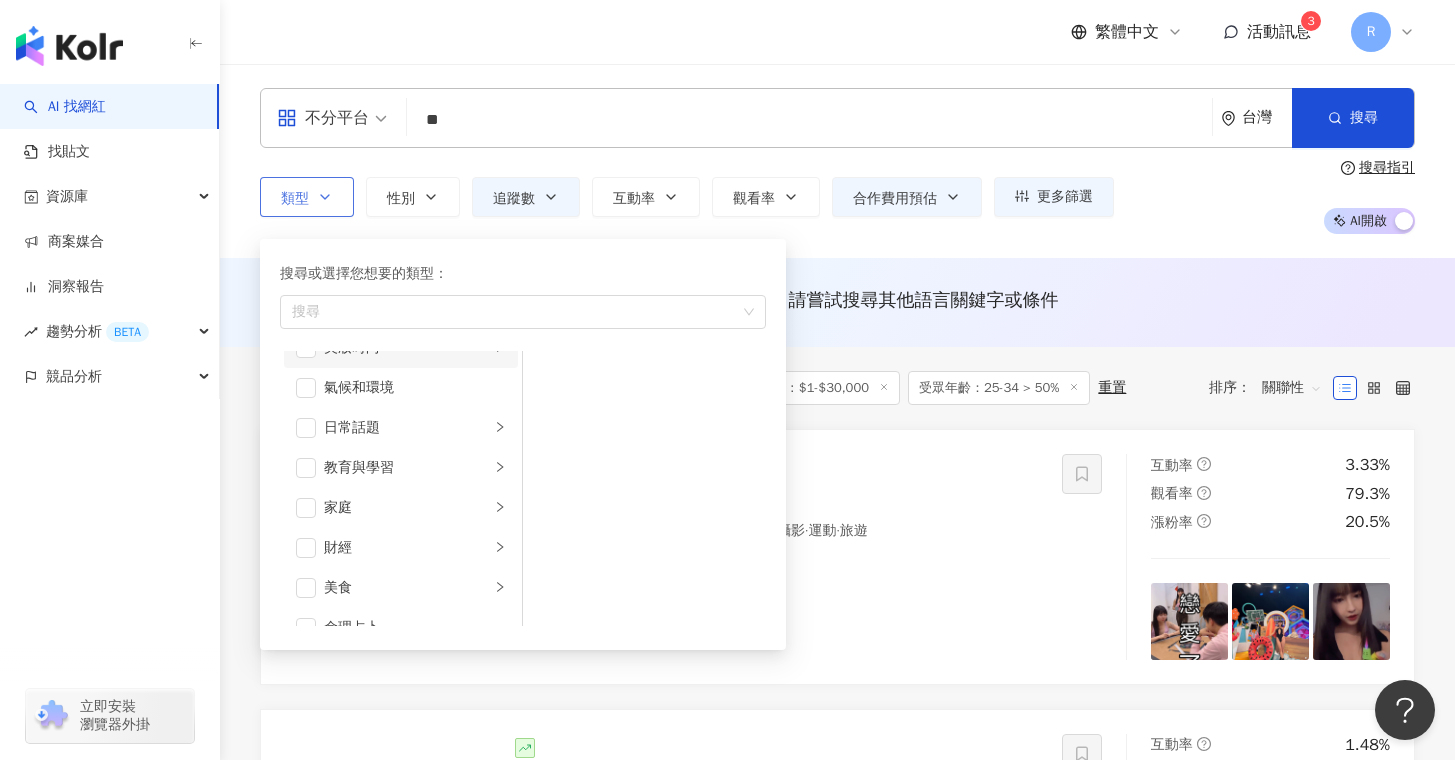 scroll, scrollTop: 136, scrollLeft: 0, axis: vertical 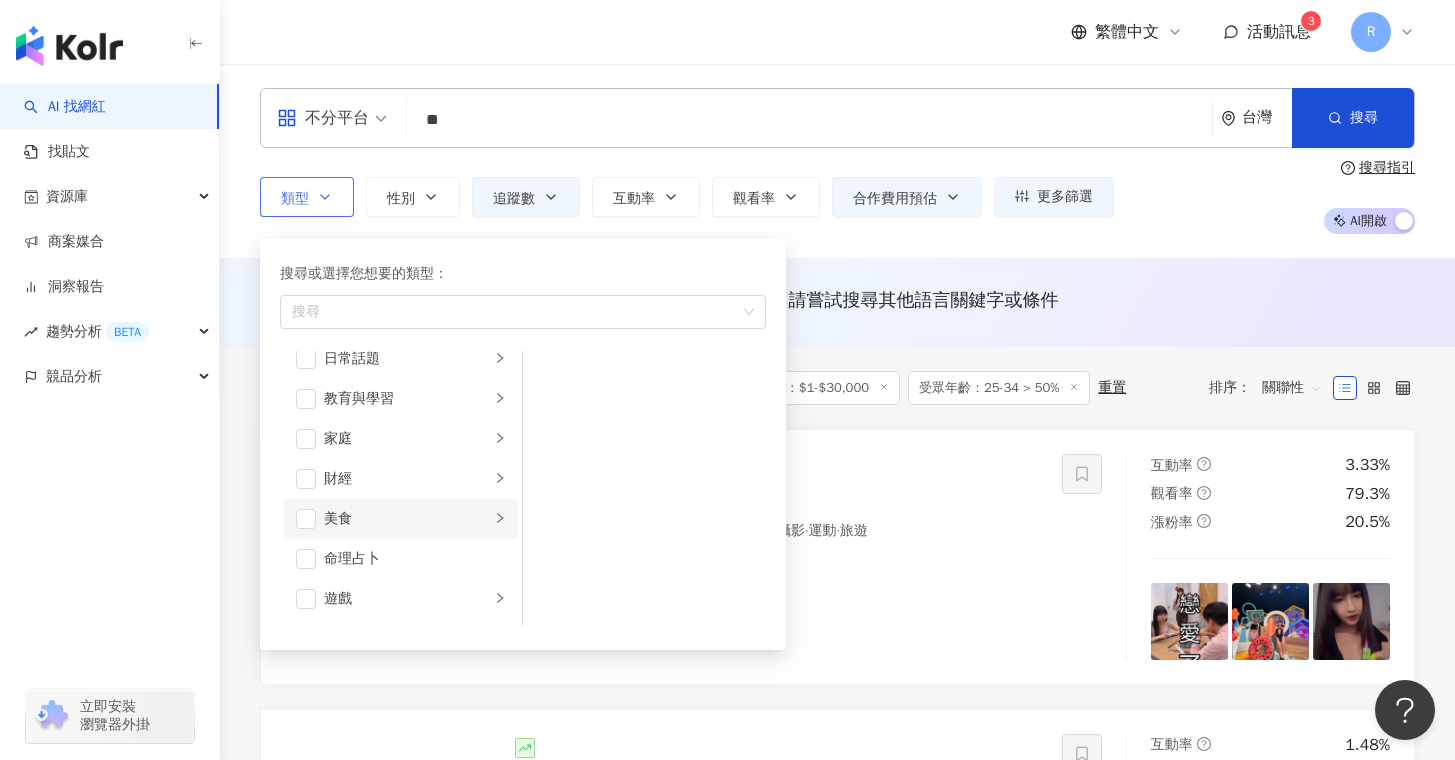 click 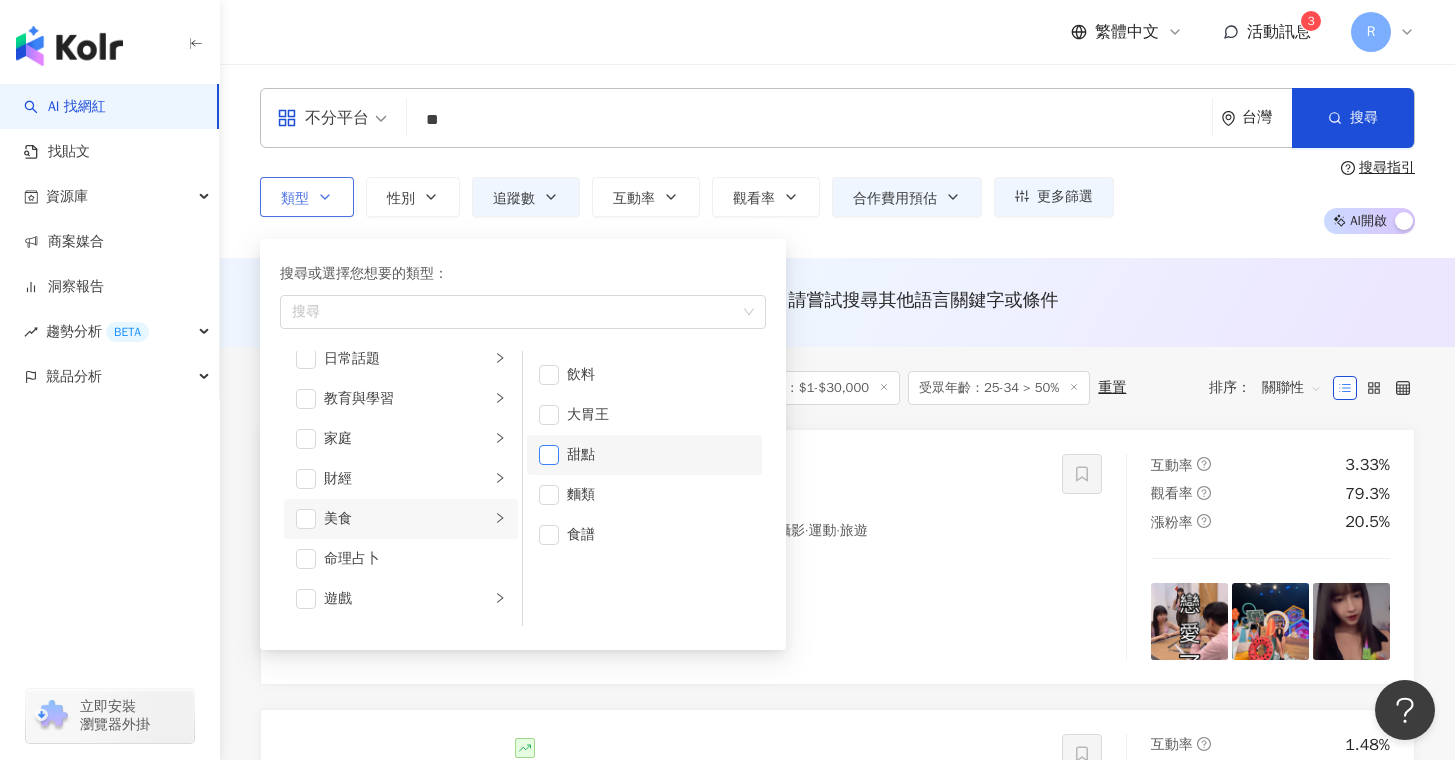 click at bounding box center (549, 455) 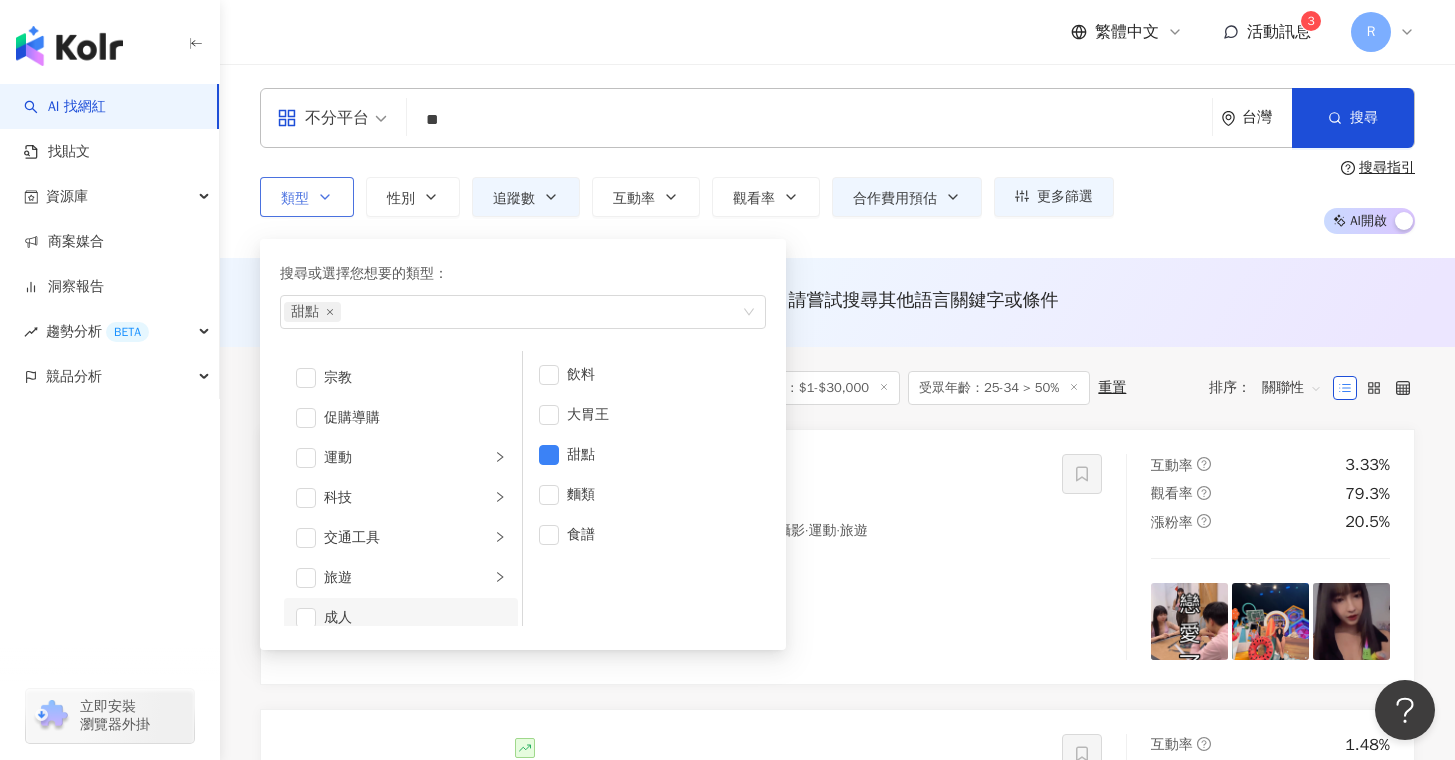 scroll, scrollTop: 693, scrollLeft: 0, axis: vertical 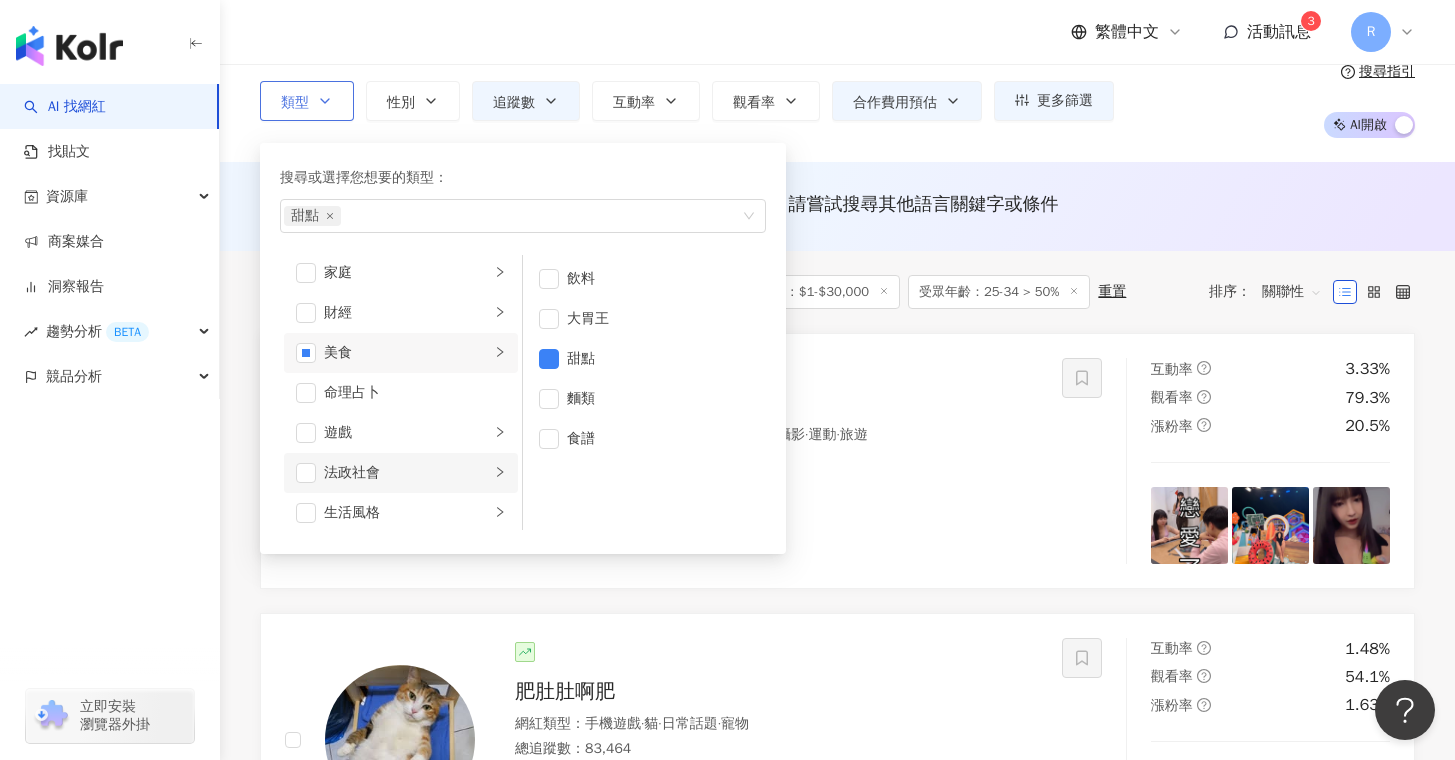 click 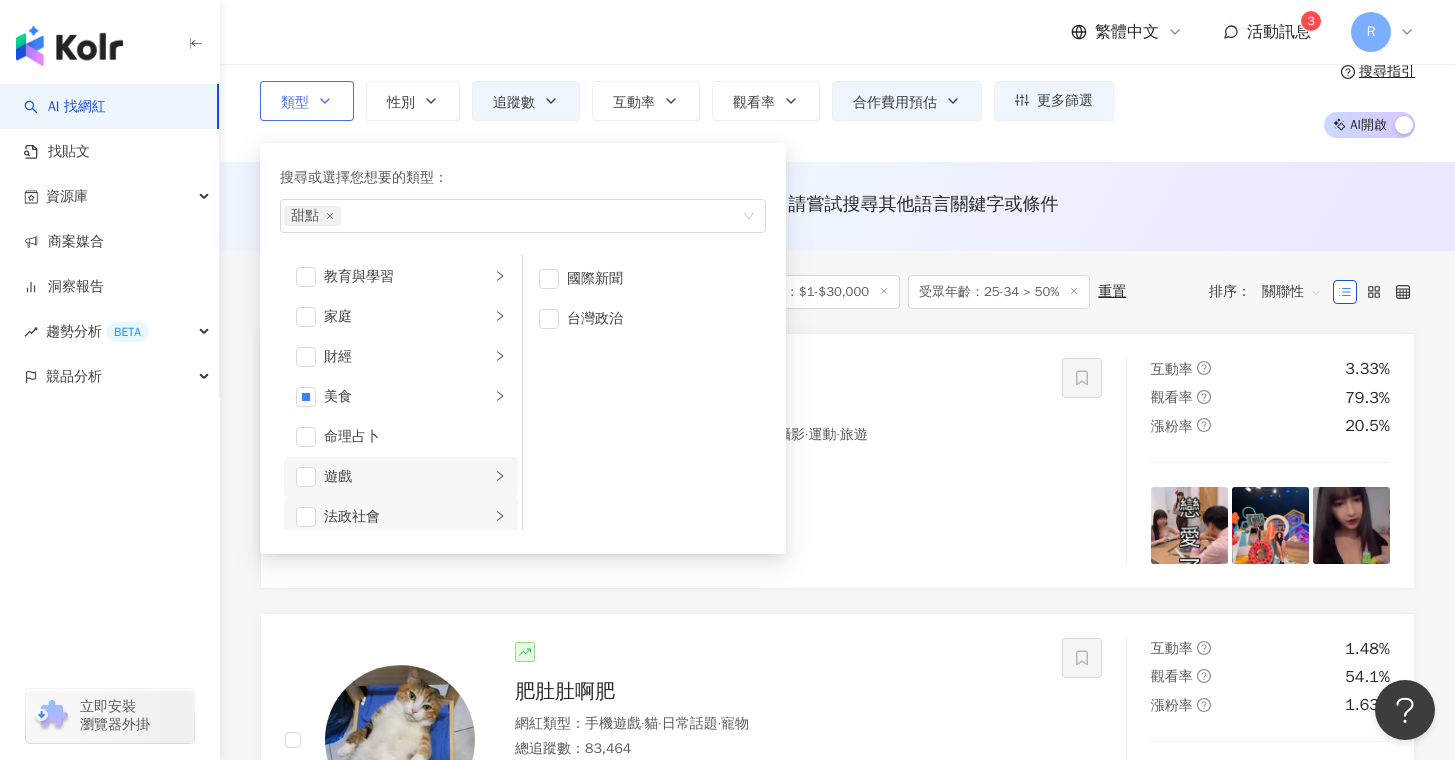 scroll, scrollTop: 132, scrollLeft: 0, axis: vertical 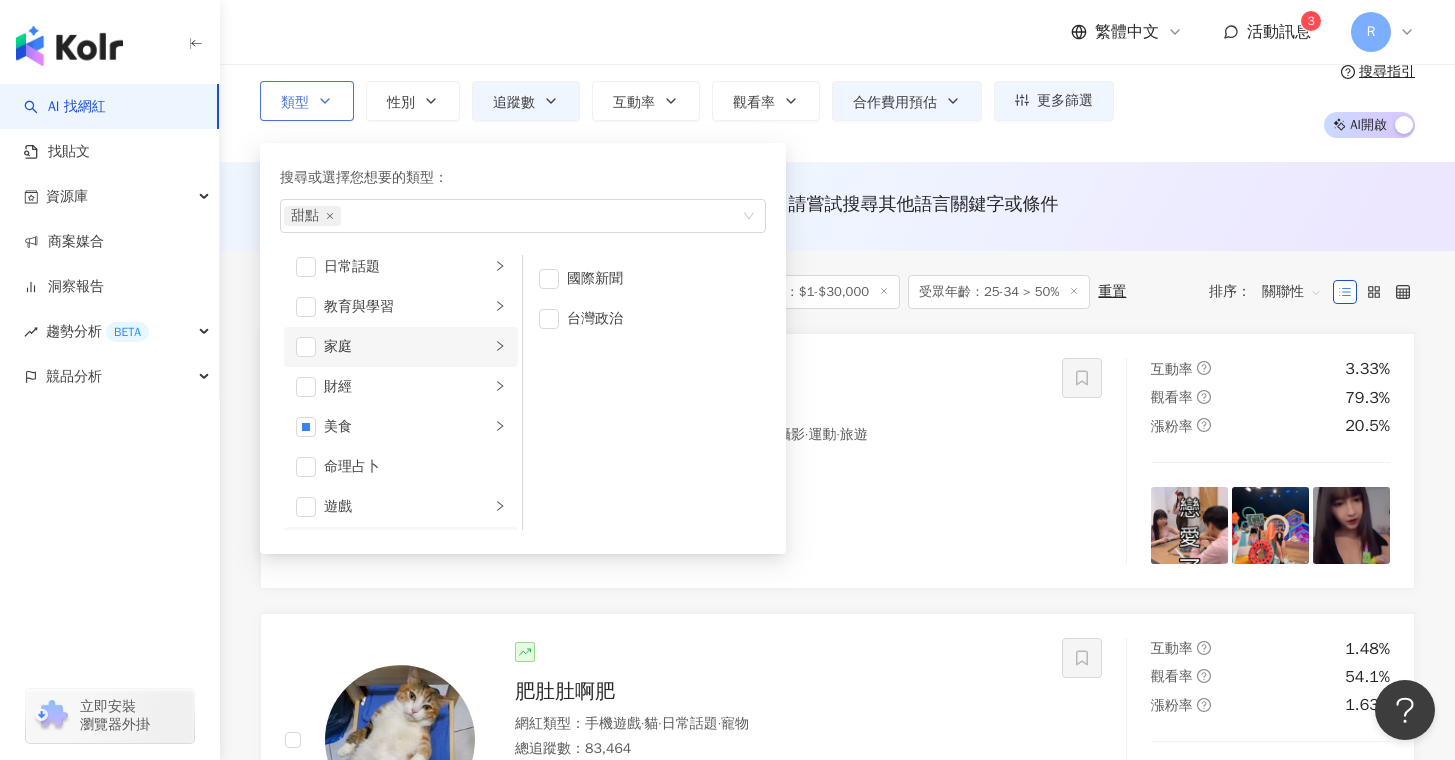 click on "家庭" at bounding box center (401, 347) 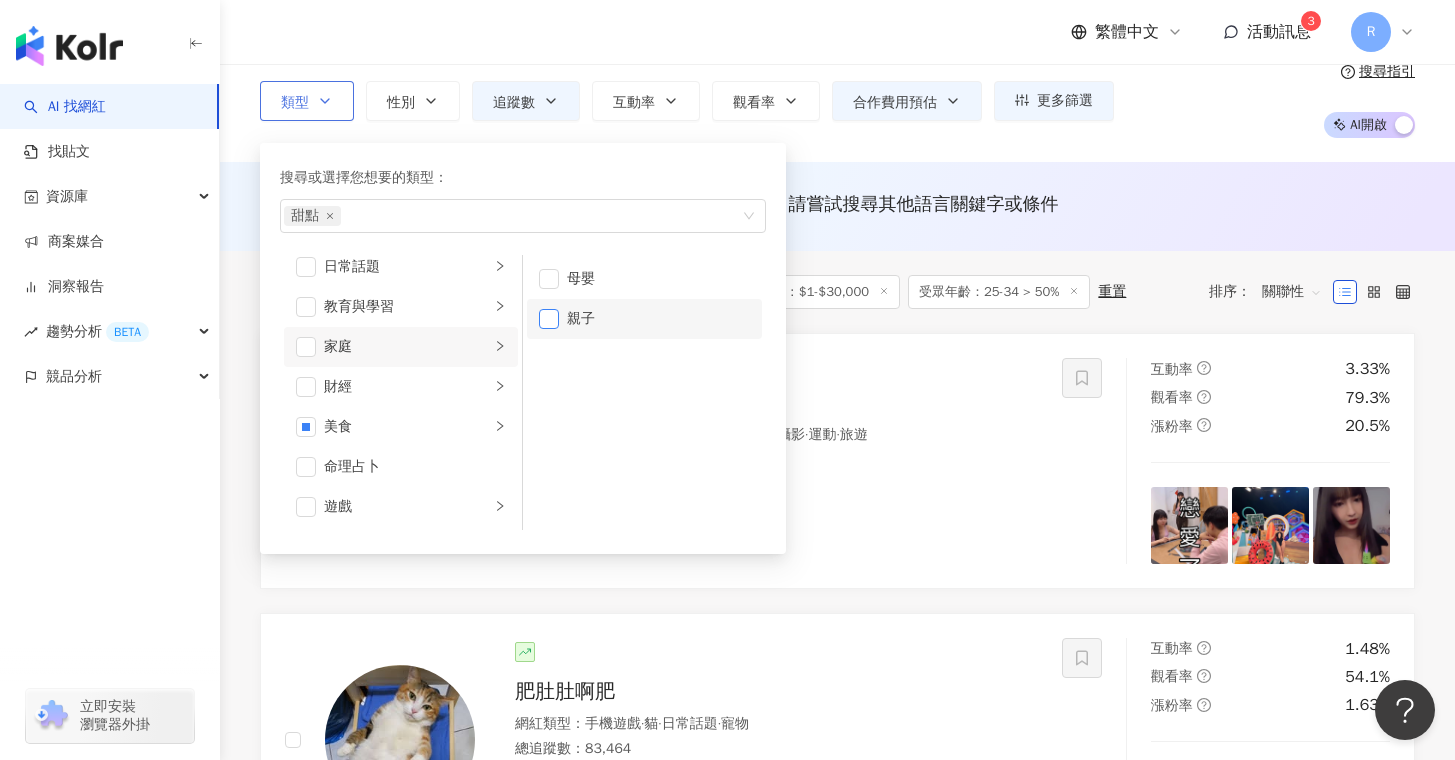 click at bounding box center [549, 319] 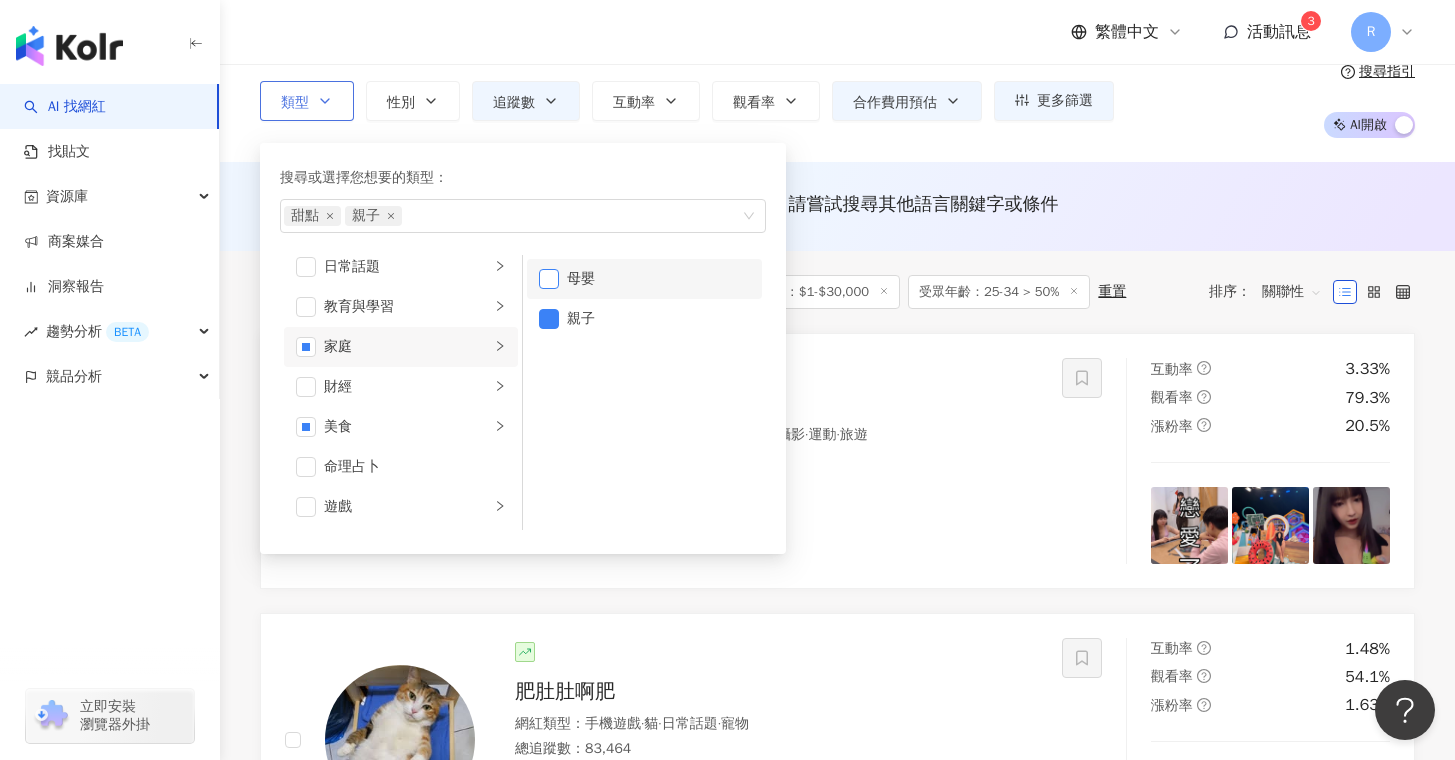 click at bounding box center [549, 279] 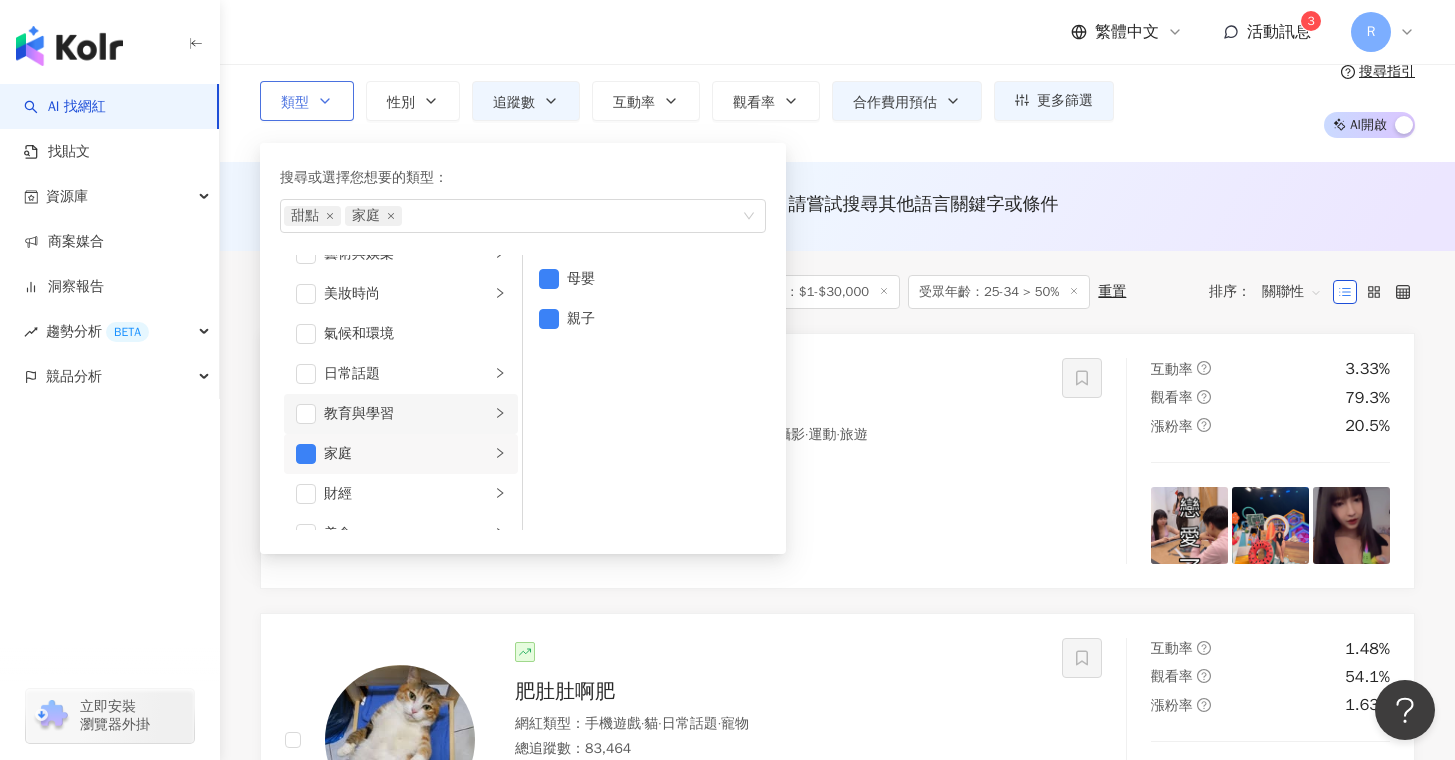 scroll, scrollTop: 0, scrollLeft: 0, axis: both 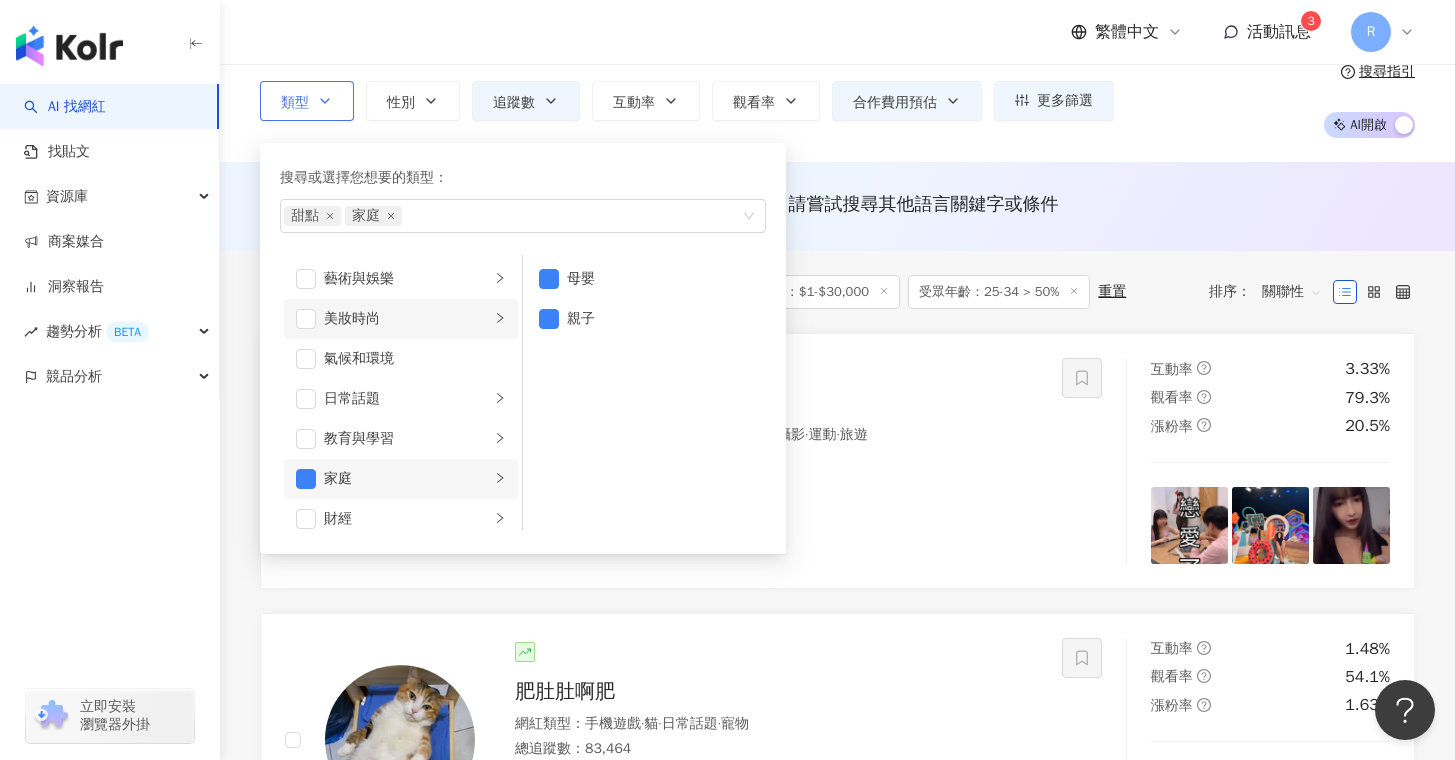 click on "美妝時尚" at bounding box center [401, 319] 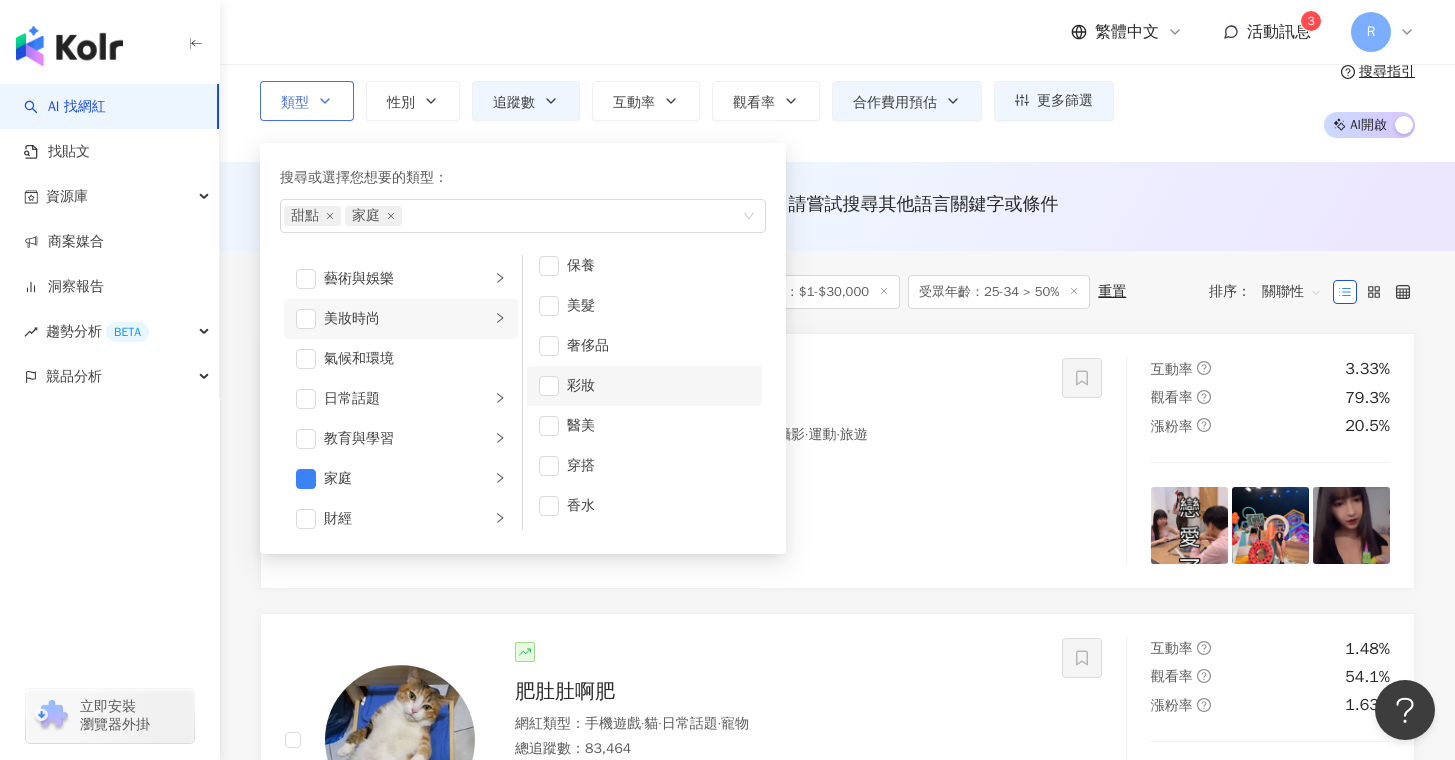 scroll, scrollTop: 0, scrollLeft: 0, axis: both 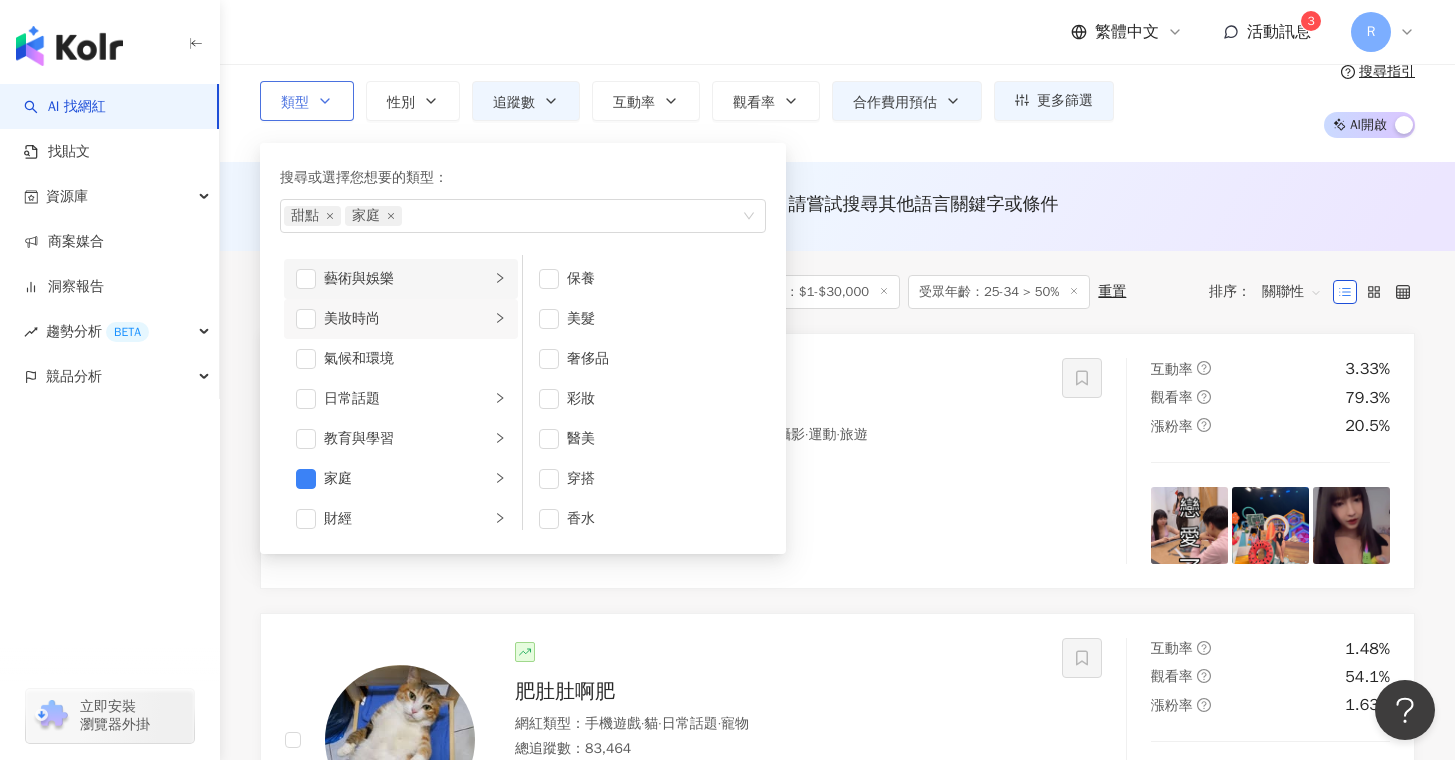 click on "藝術與娛樂" at bounding box center (407, 279) 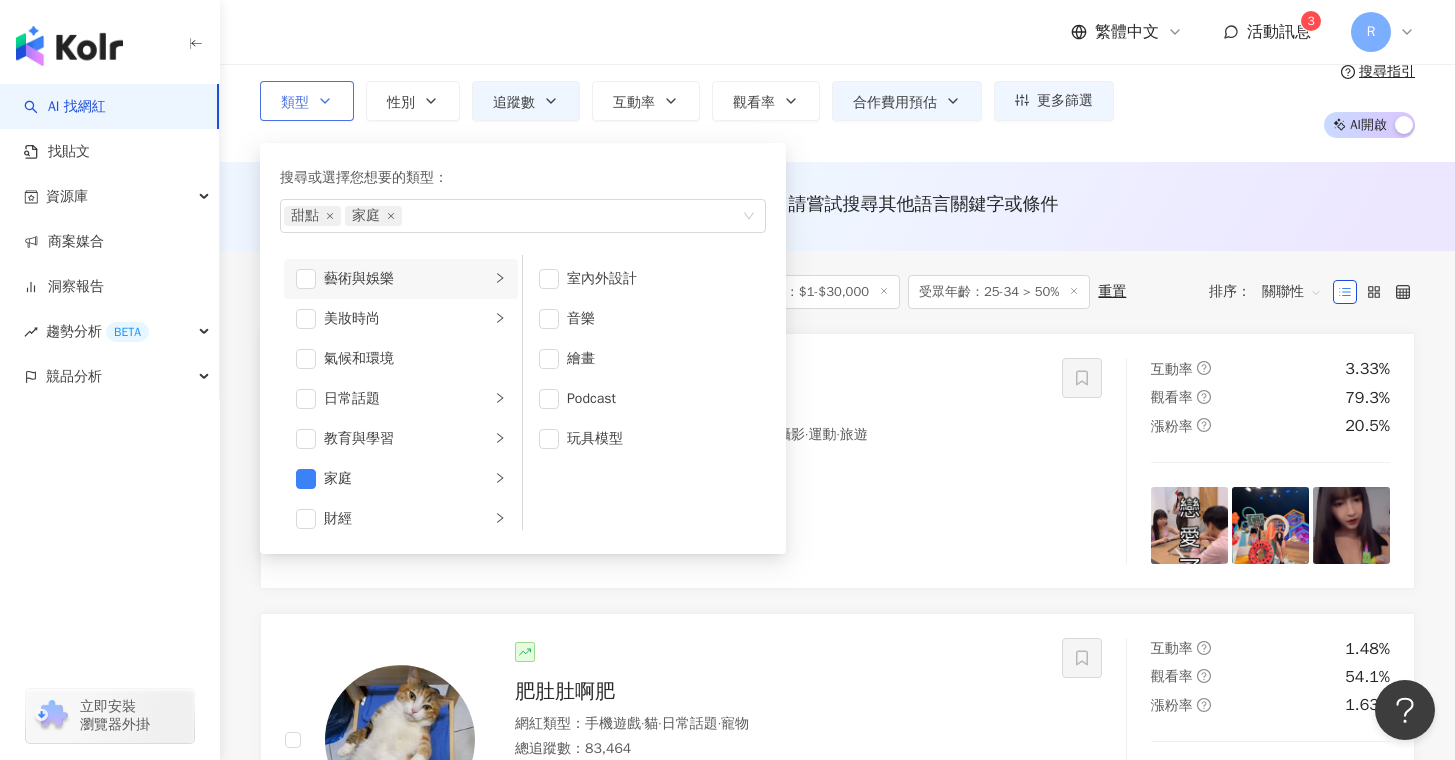 click on "室內外設計 音樂 繪畫 Podcast 玩具模型" at bounding box center [644, 392] 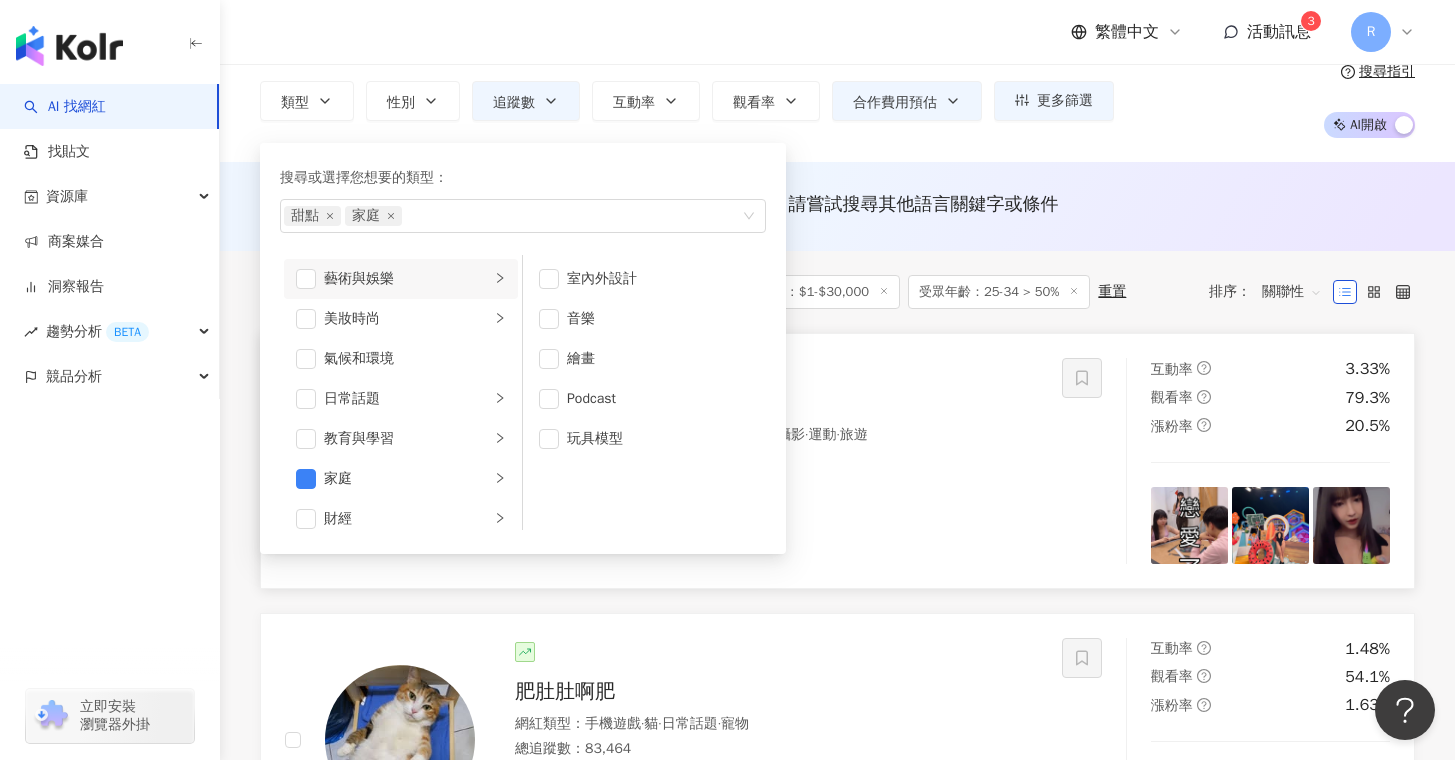 click on "總追蹤數 ： 61,915" at bounding box center (776, 459) 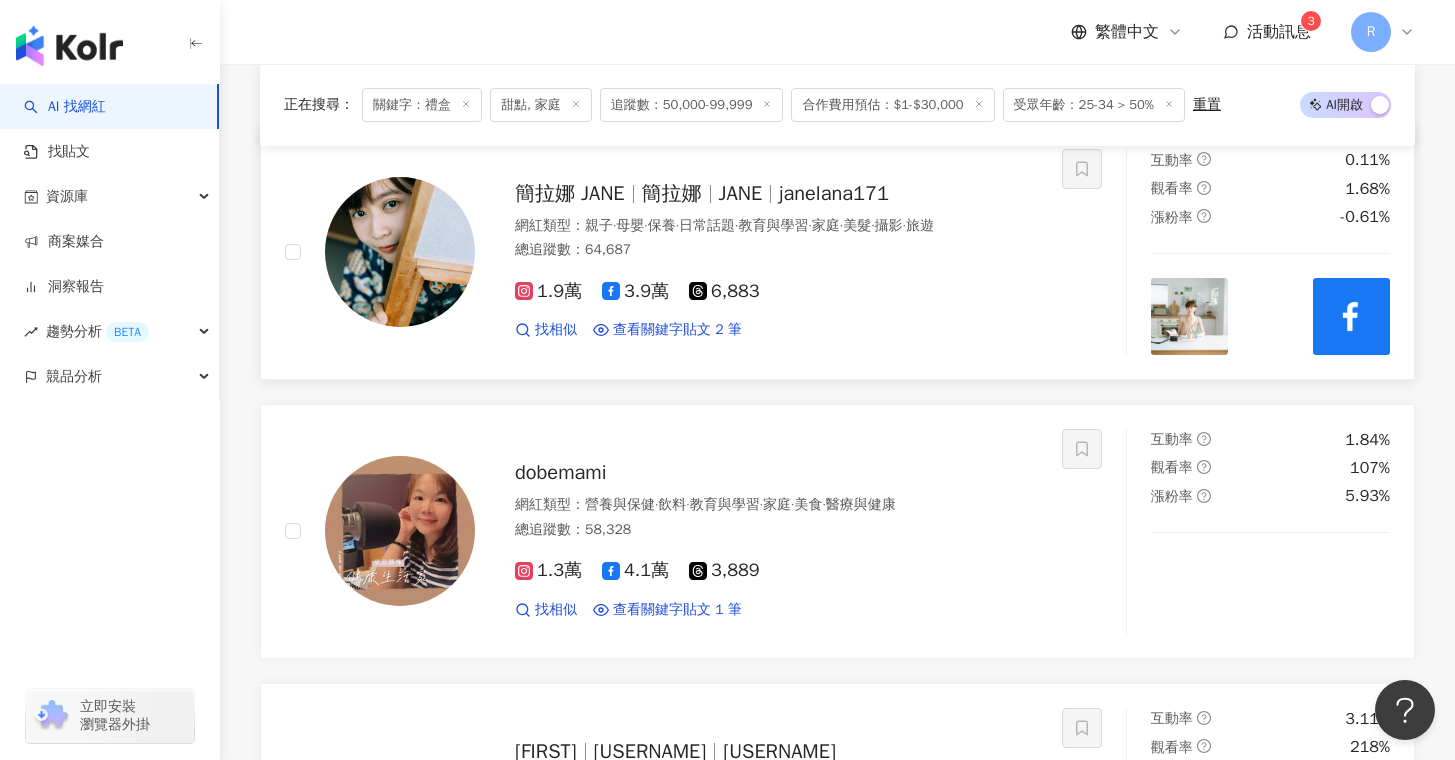 scroll, scrollTop: 328, scrollLeft: 0, axis: vertical 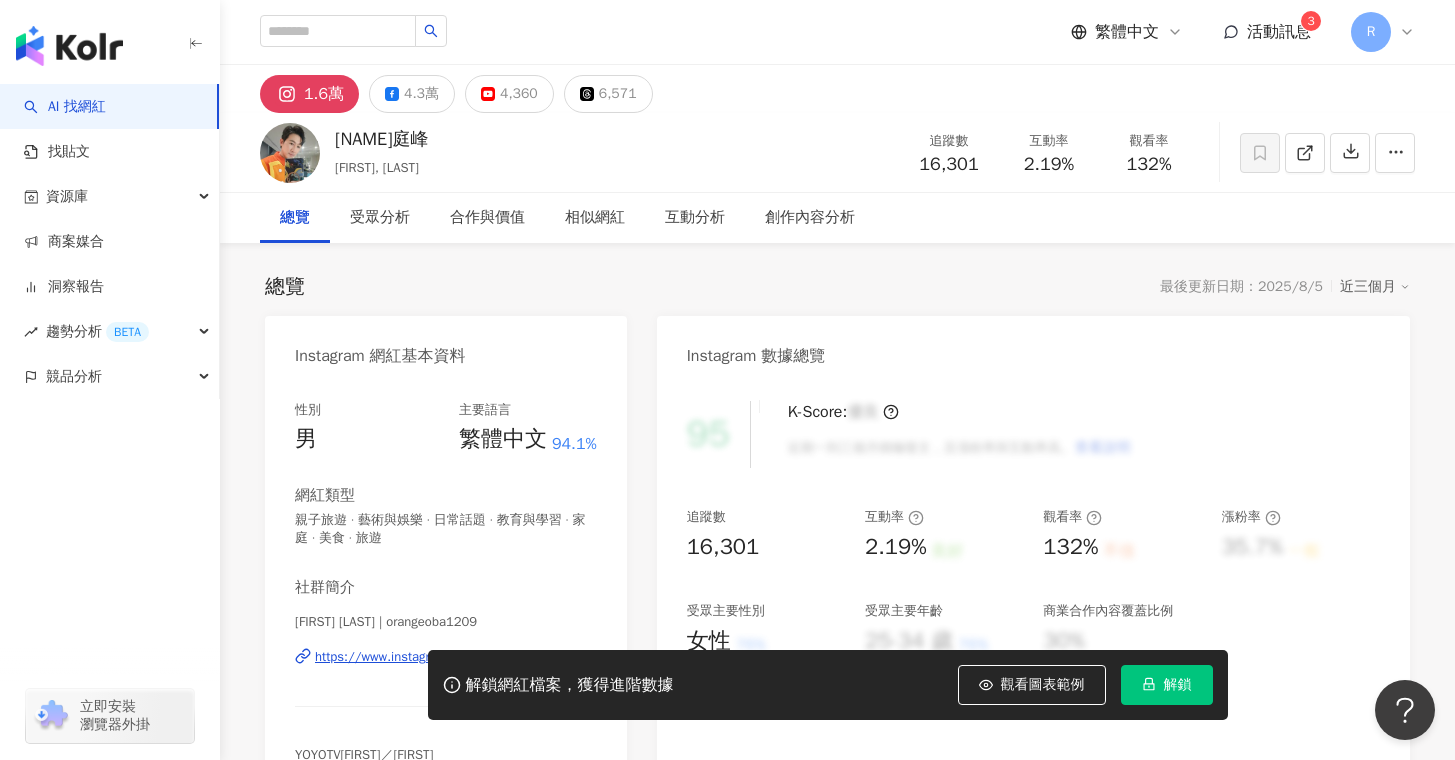 click on "總覽 最後更新日期：2025/8/5 近三個月" at bounding box center (837, 287) 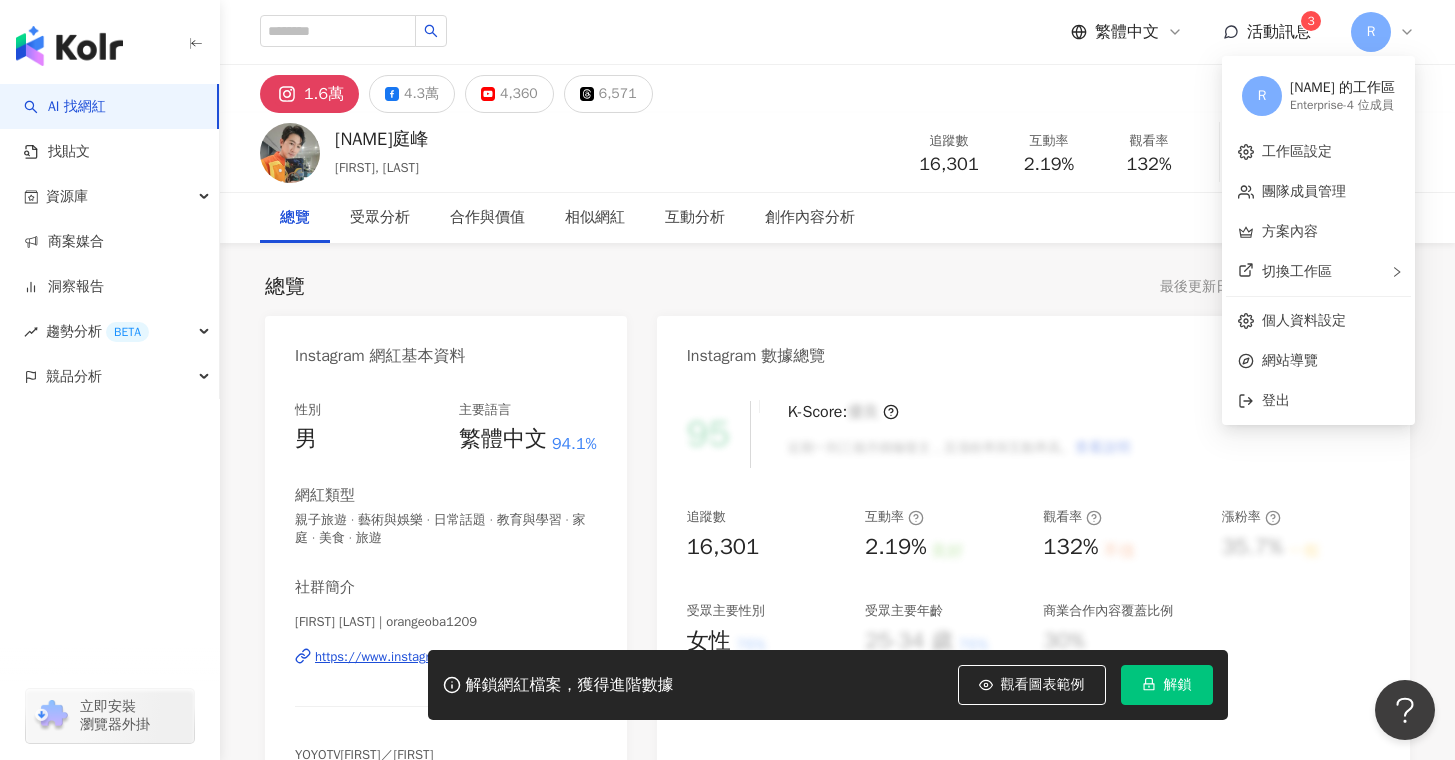 click 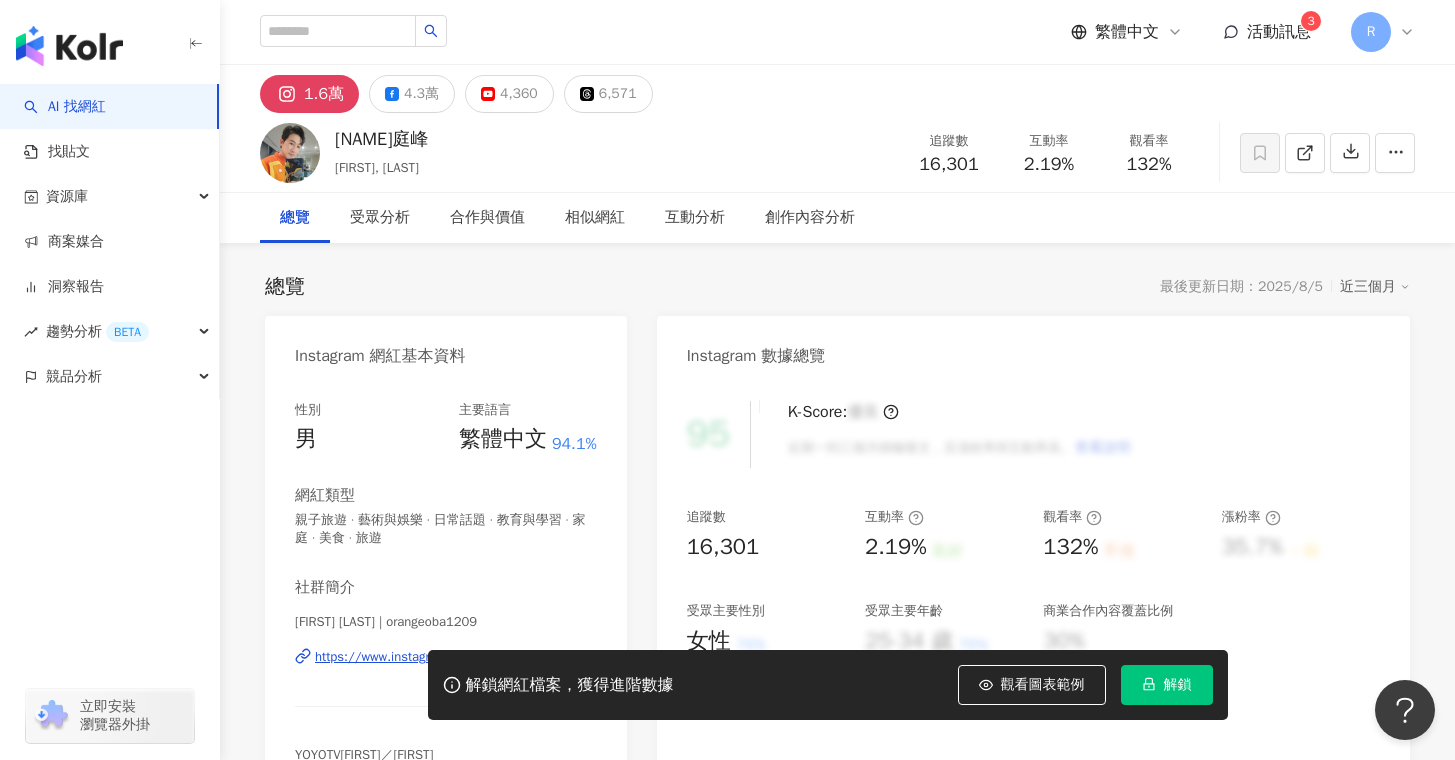 click on "Instagram 網紅基本資料" at bounding box center [446, 348] 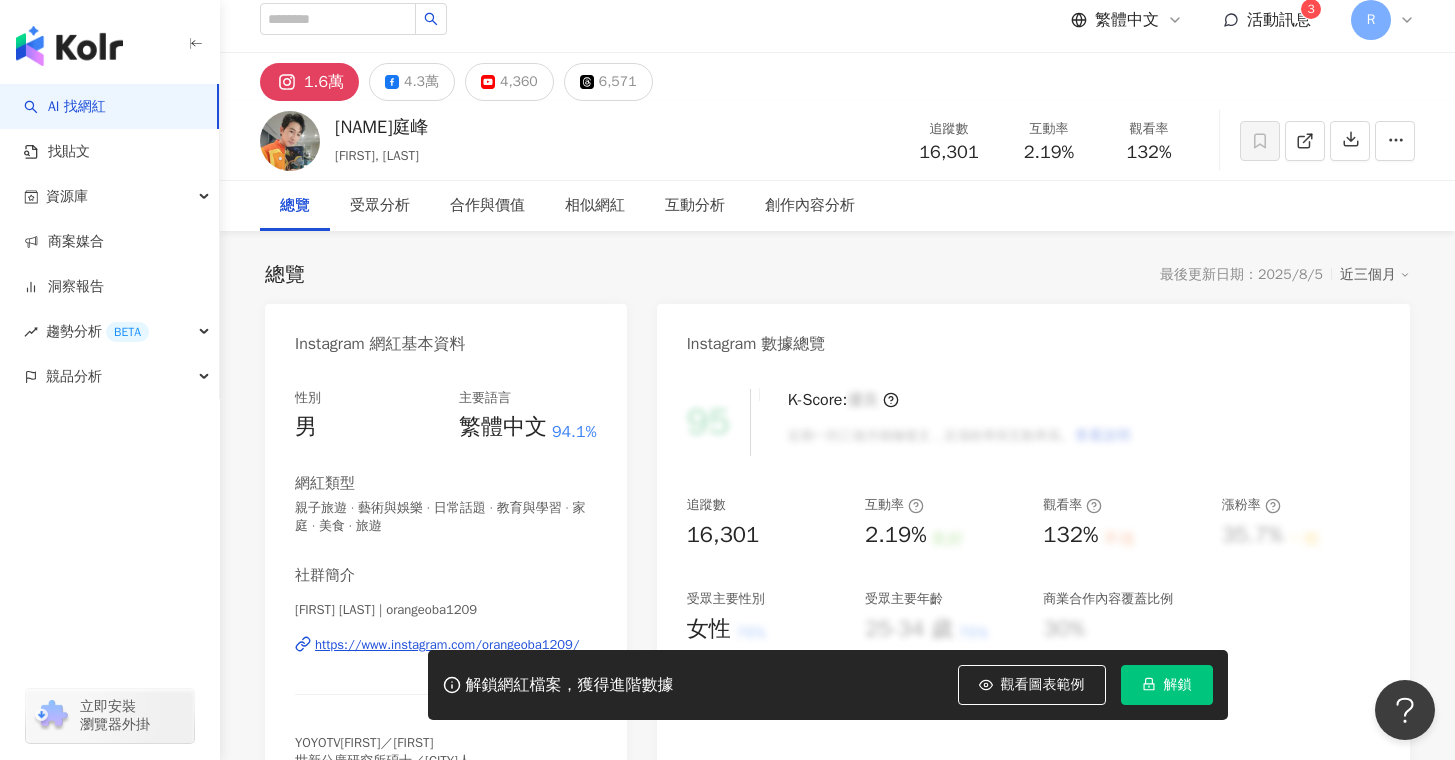 scroll, scrollTop: 0, scrollLeft: 0, axis: both 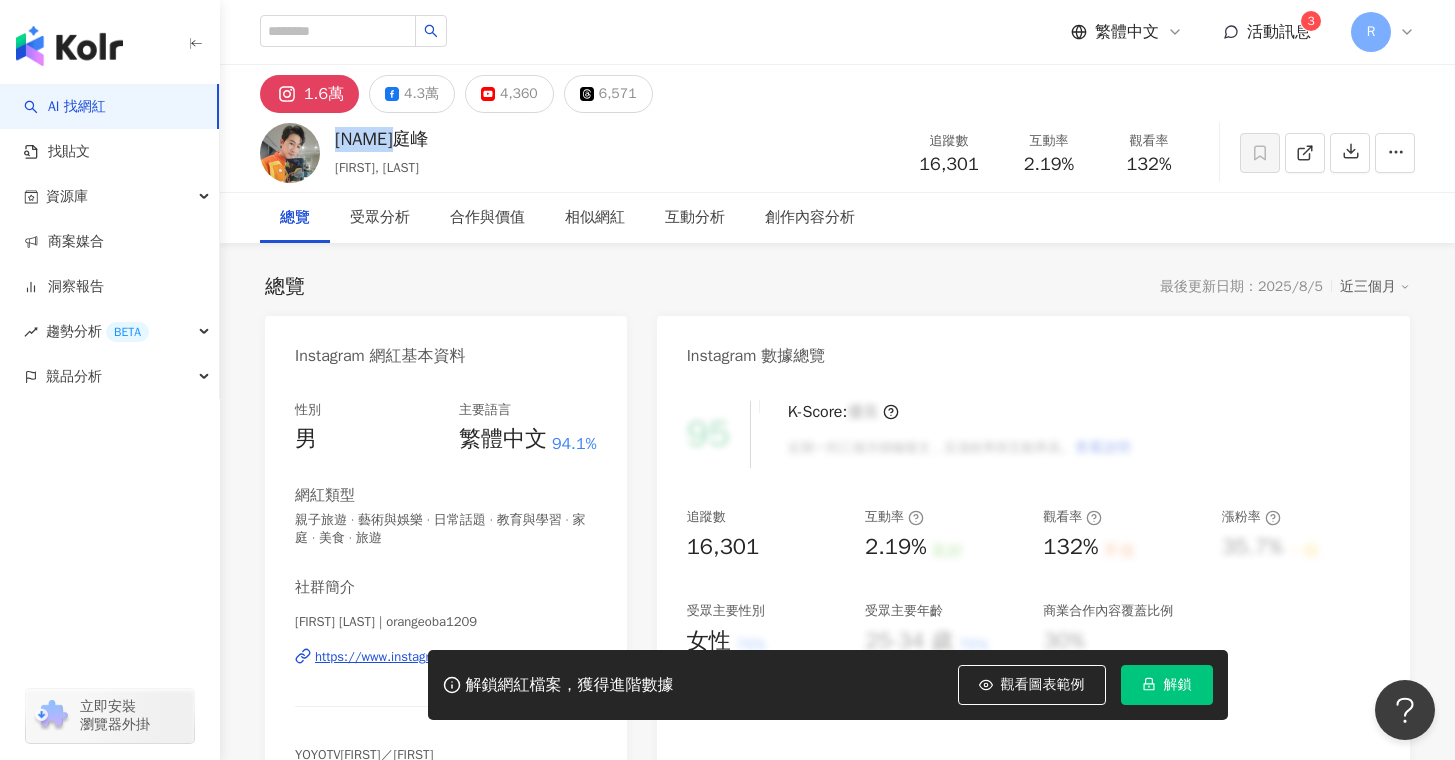 drag, startPoint x: 331, startPoint y: 132, endPoint x: 441, endPoint y: 131, distance: 110.00455 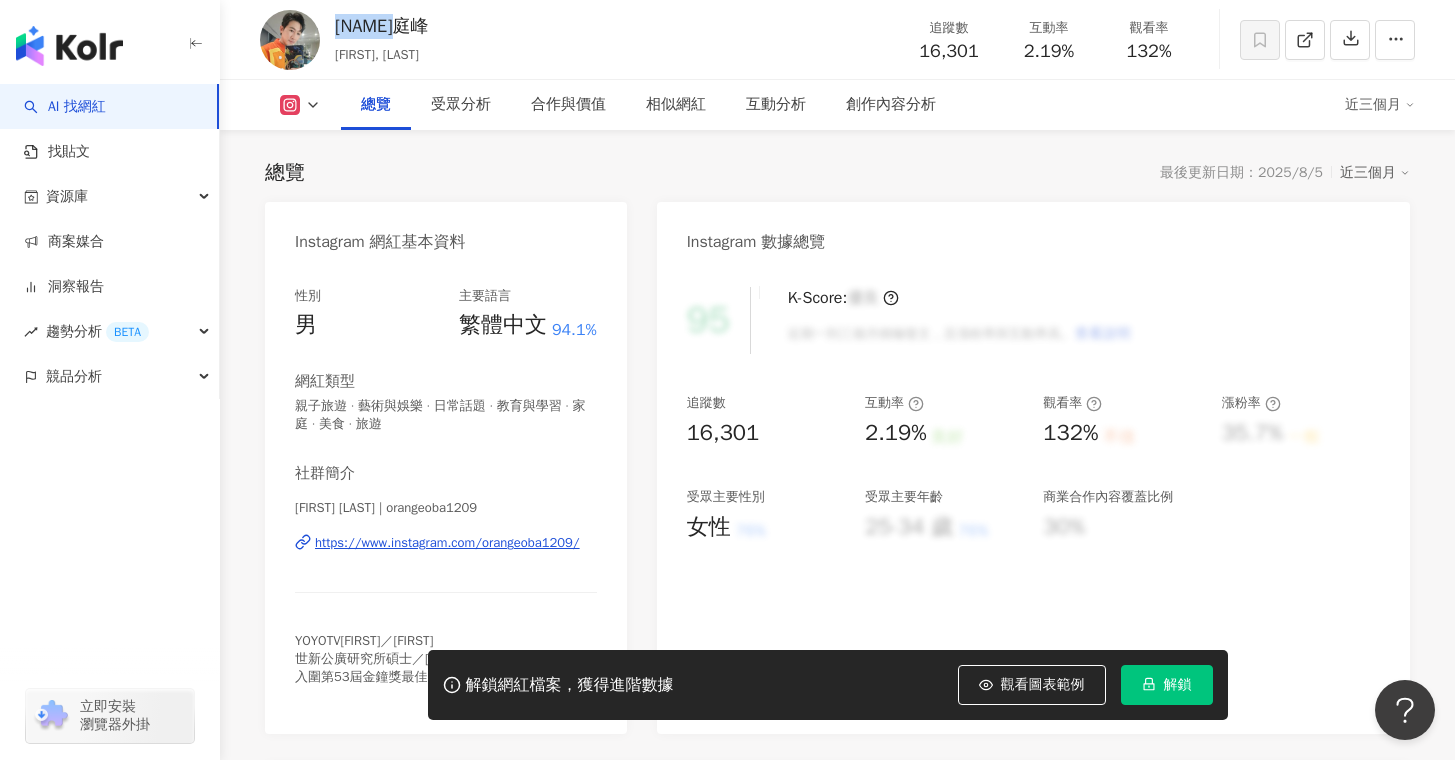 scroll, scrollTop: 52, scrollLeft: 0, axis: vertical 